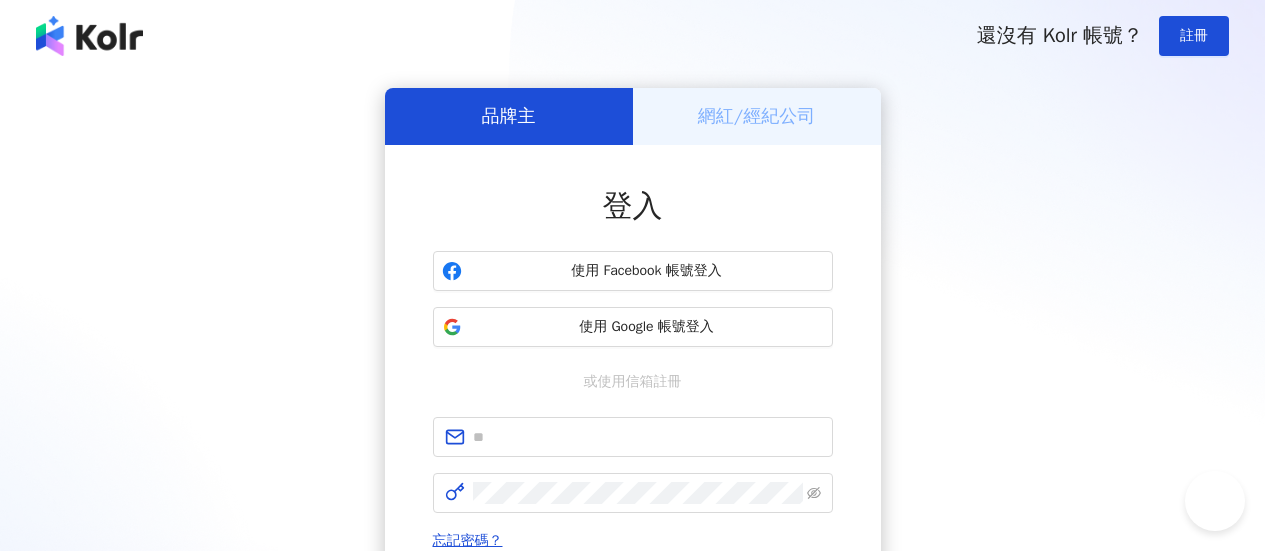 scroll, scrollTop: 0, scrollLeft: 0, axis: both 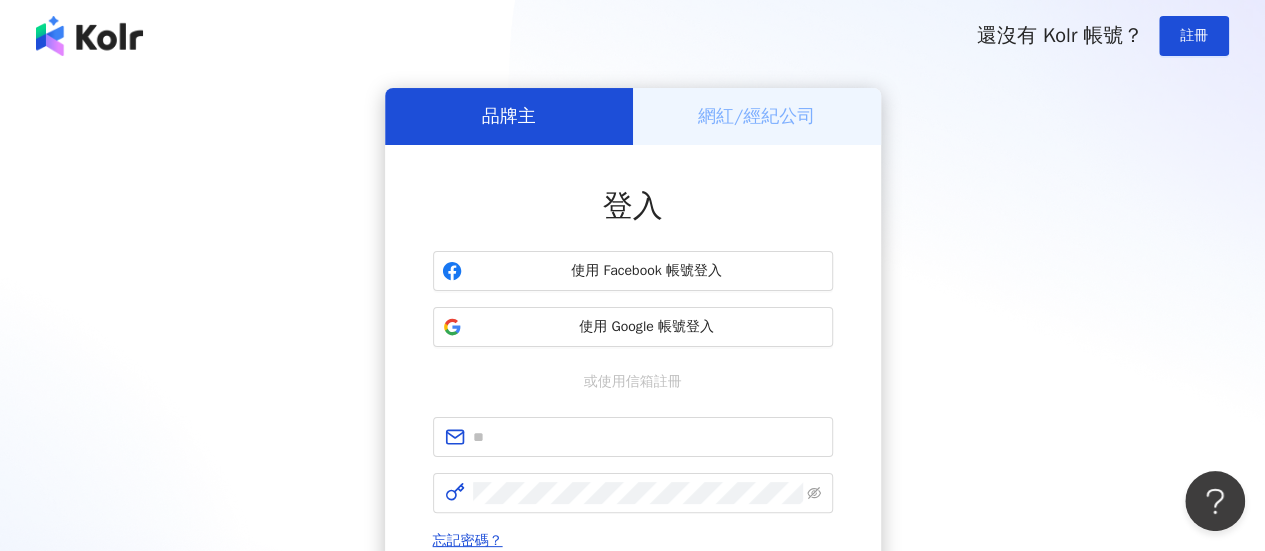 click on "還沒有 Kolr 帳號？ 註冊" at bounding box center (632, 36) 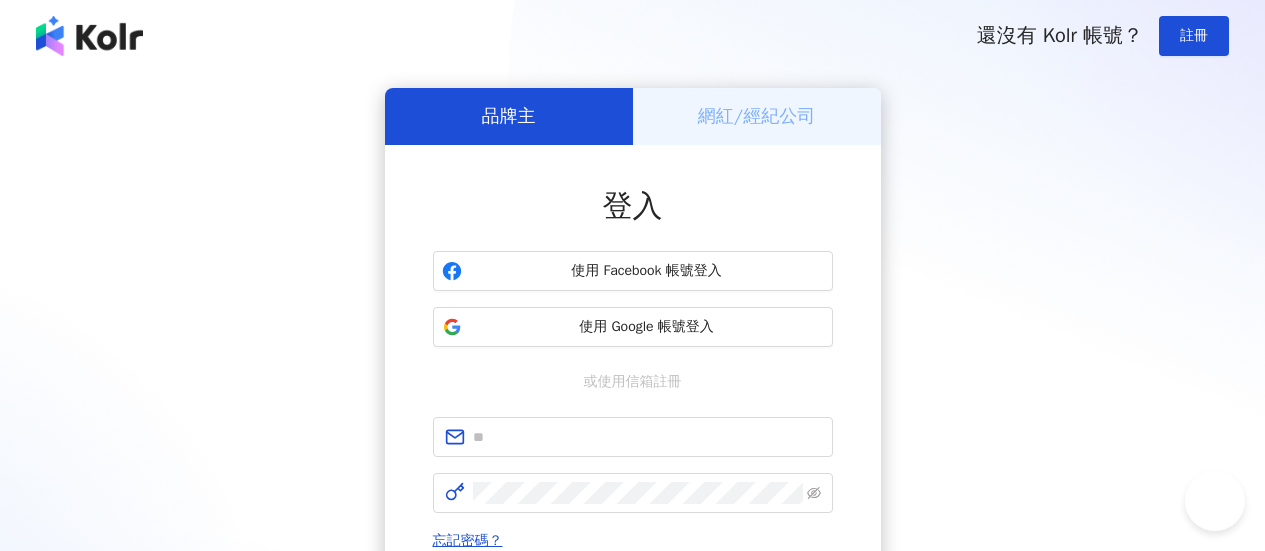 scroll, scrollTop: 0, scrollLeft: 0, axis: both 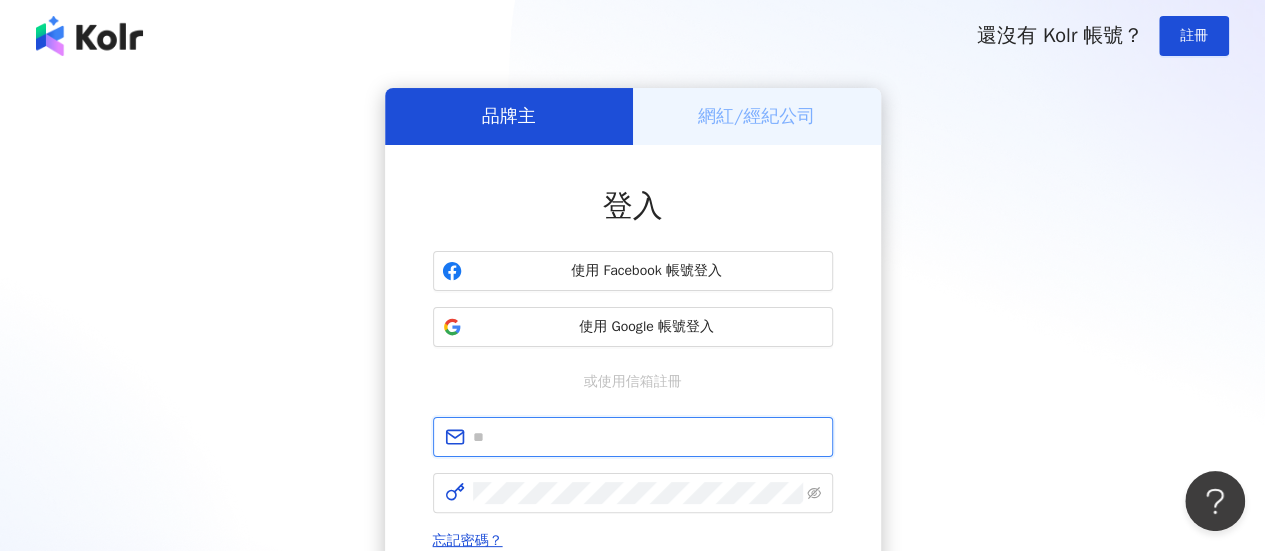 click at bounding box center (647, 437) 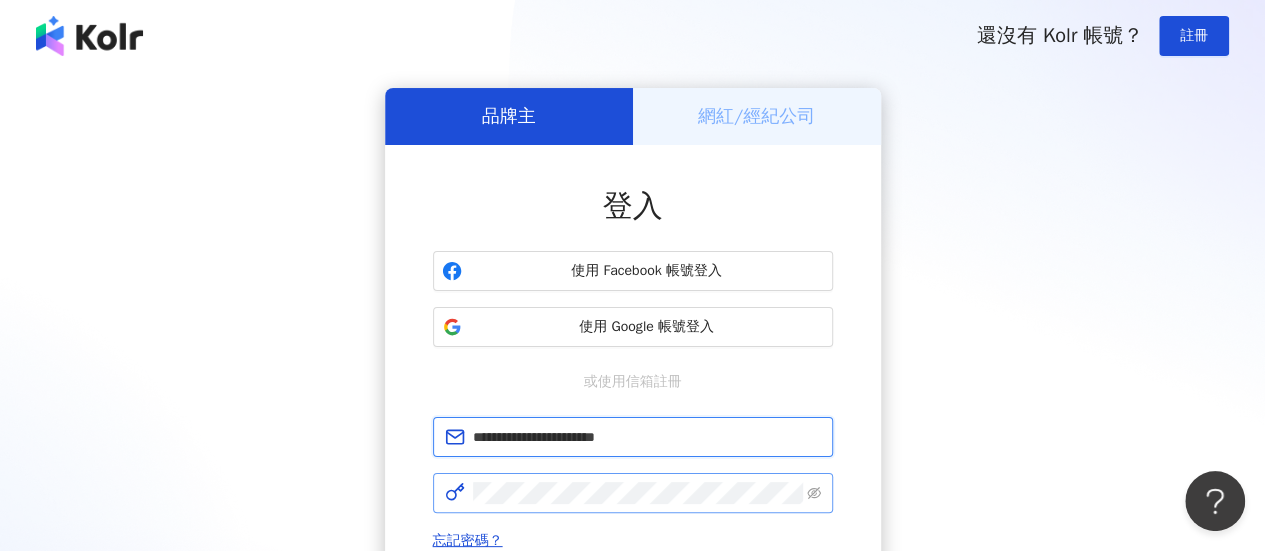 type on "**********" 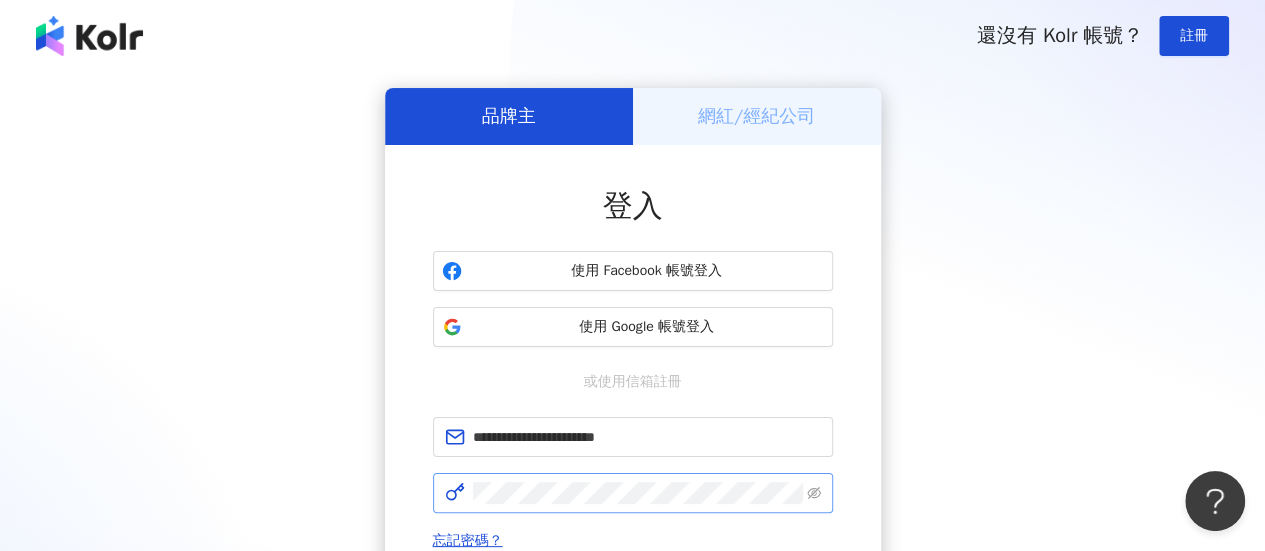 click at bounding box center (633, 493) 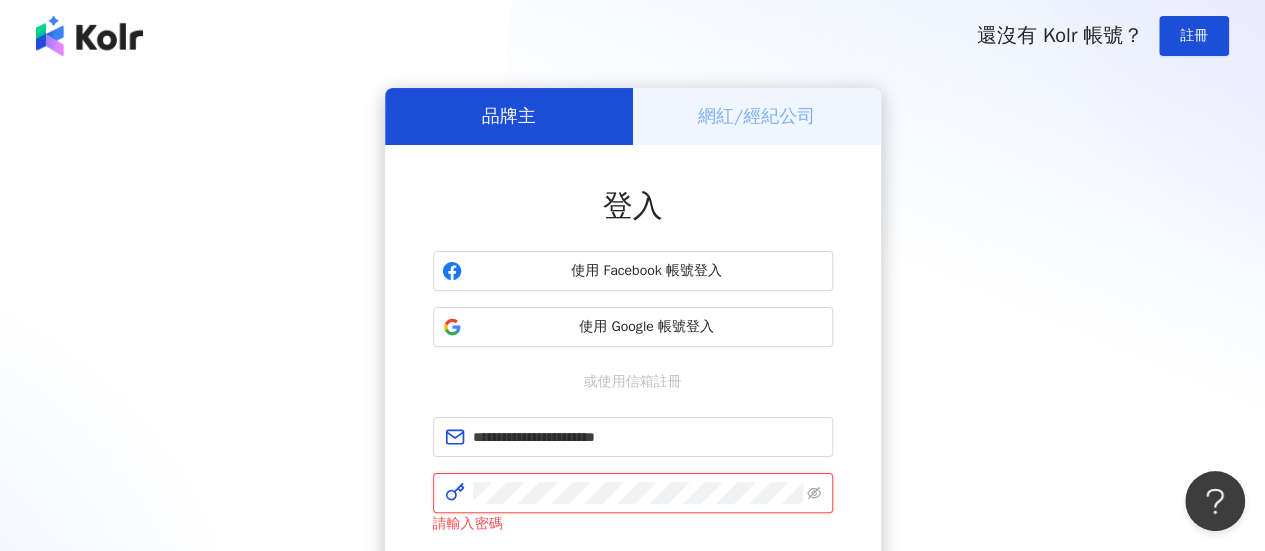 scroll, scrollTop: 0, scrollLeft: 131, axis: horizontal 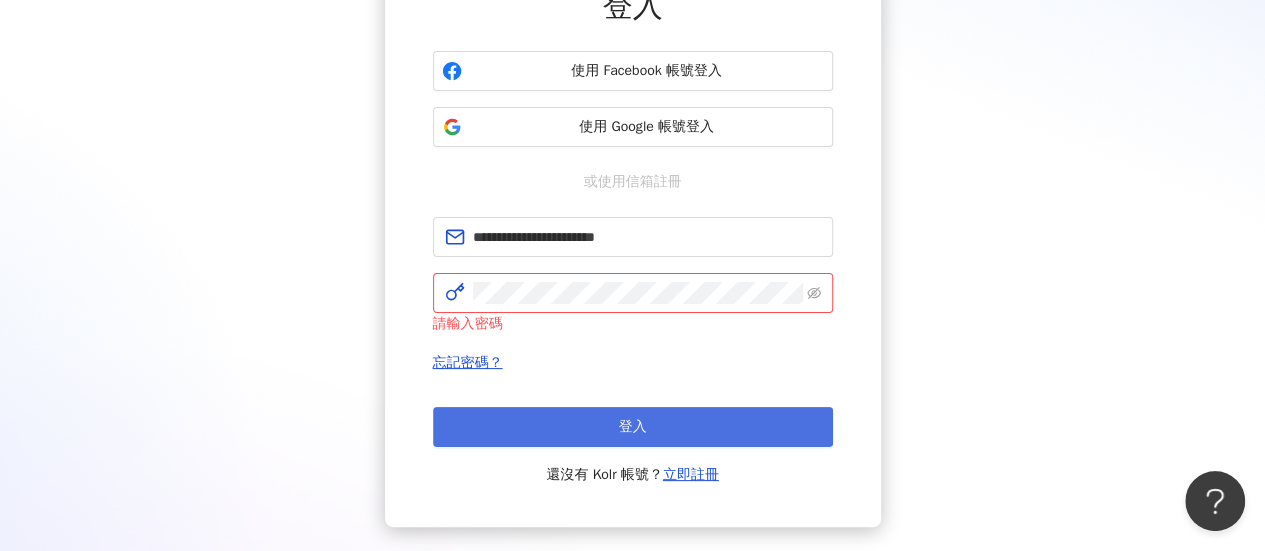 click on "登入" at bounding box center (633, 427) 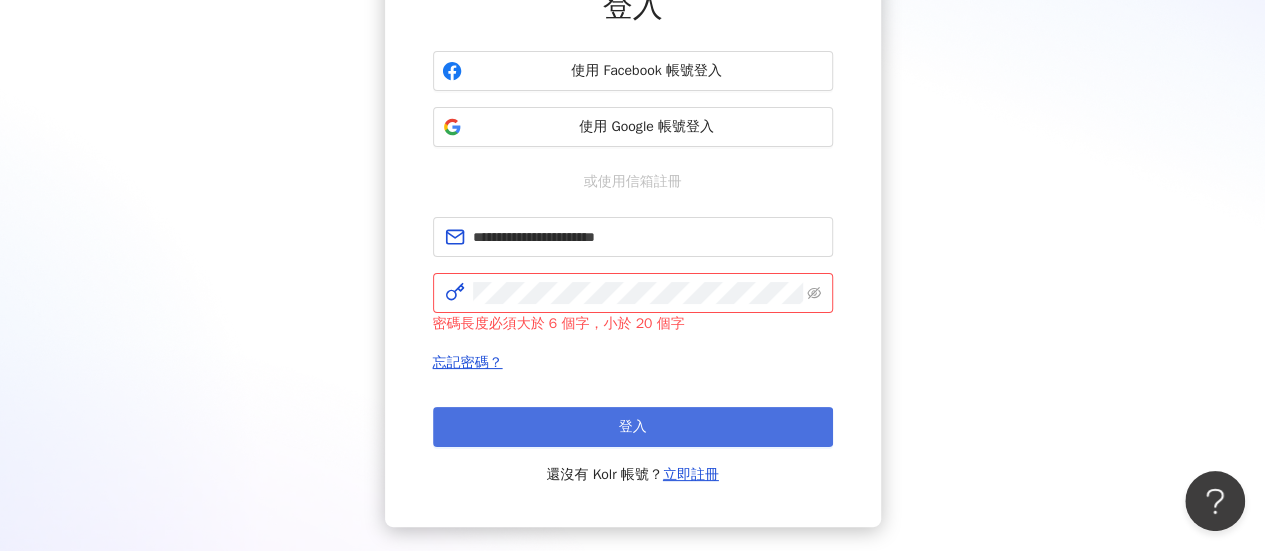 scroll, scrollTop: 0, scrollLeft: 0, axis: both 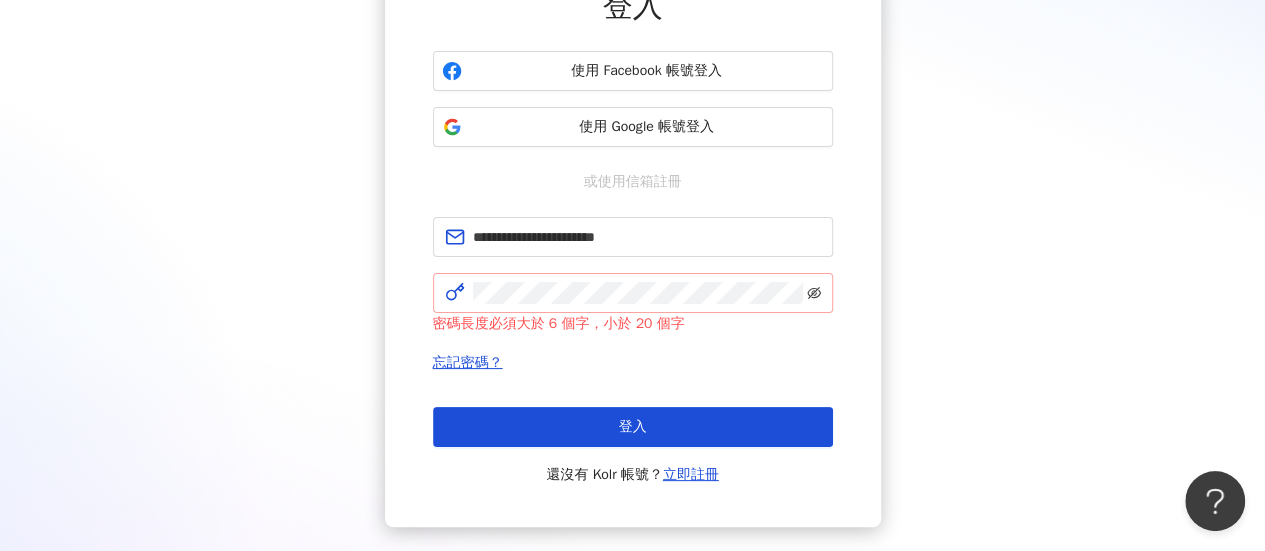 click 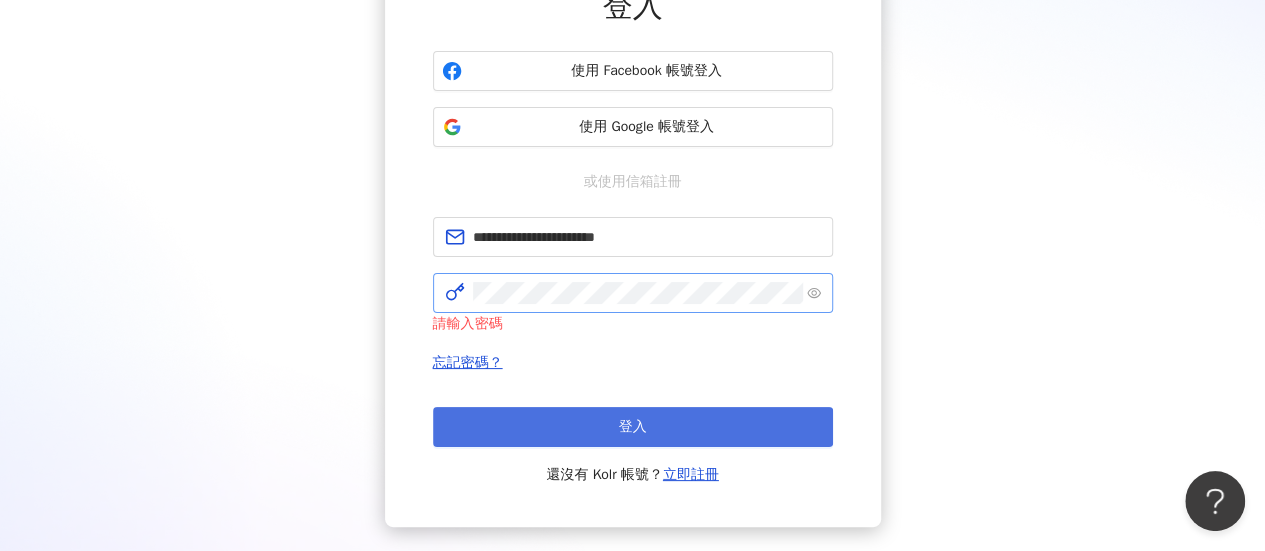 click on "登入" at bounding box center [633, 427] 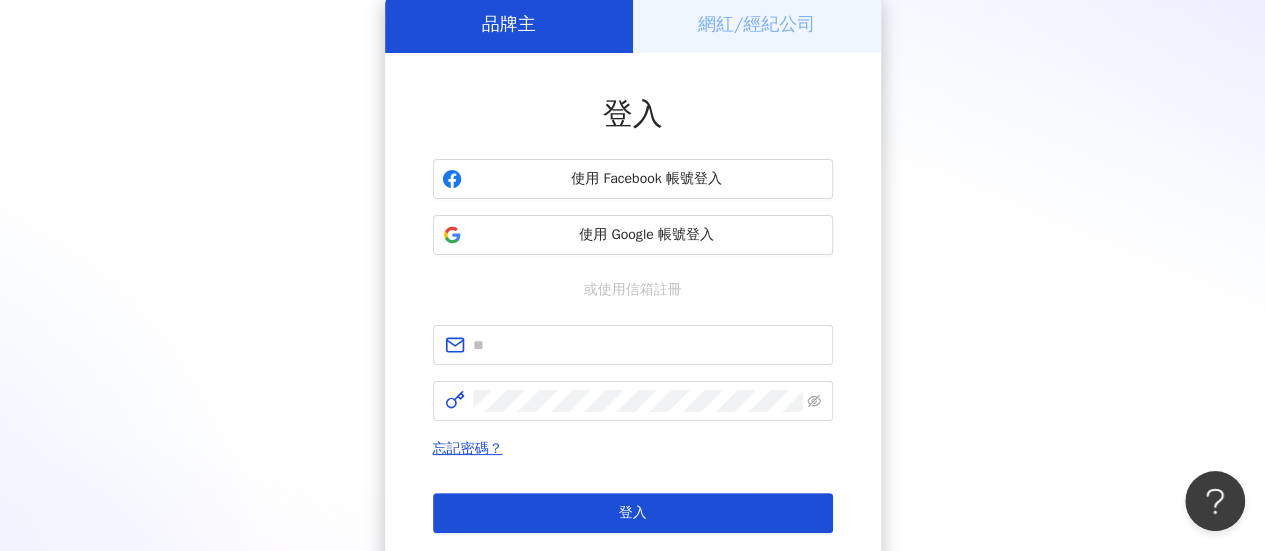 scroll, scrollTop: 200, scrollLeft: 0, axis: vertical 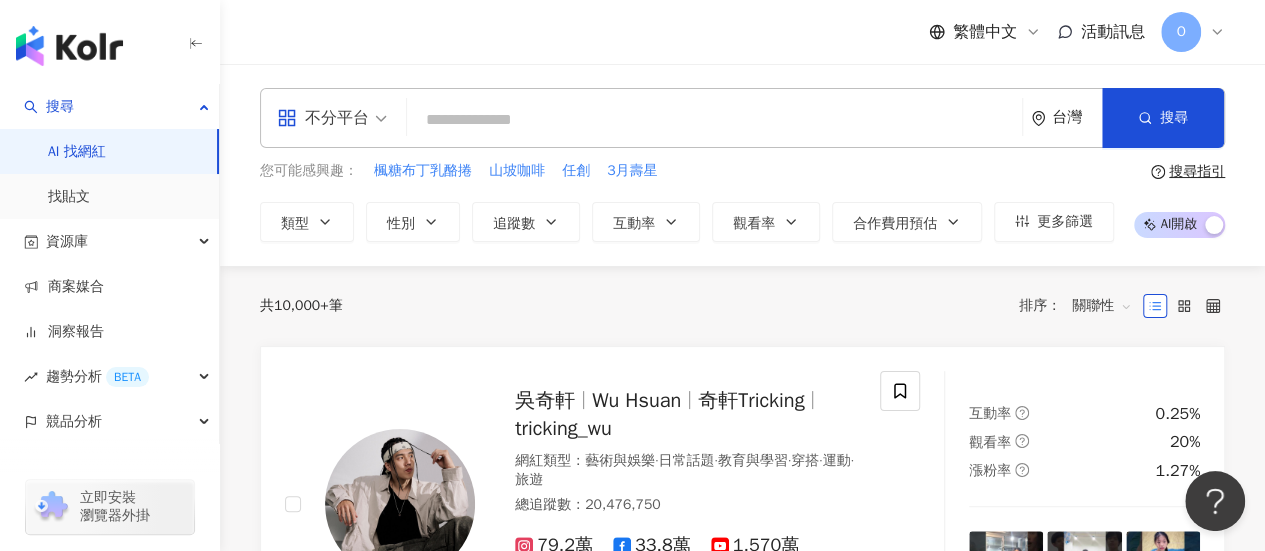 paste on "********" 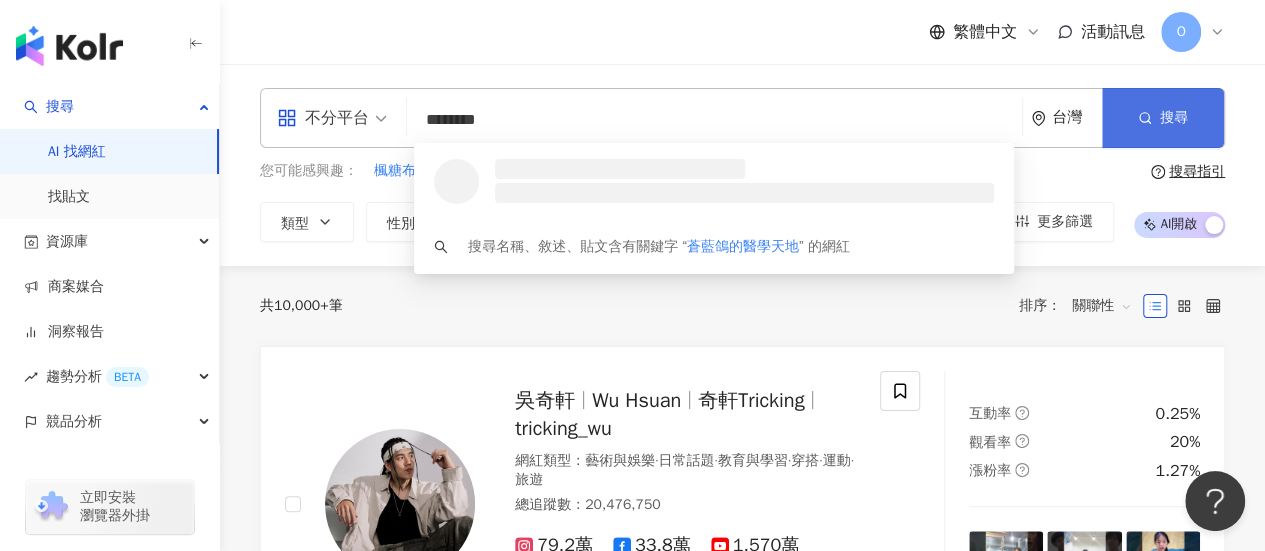 type on "********" 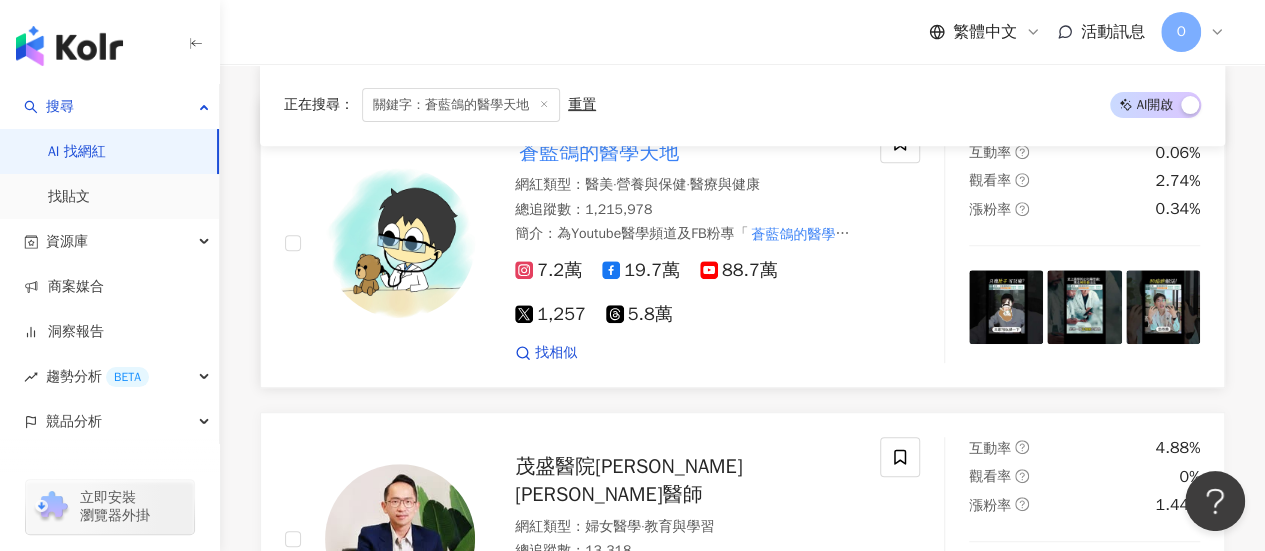 scroll, scrollTop: 300, scrollLeft: 0, axis: vertical 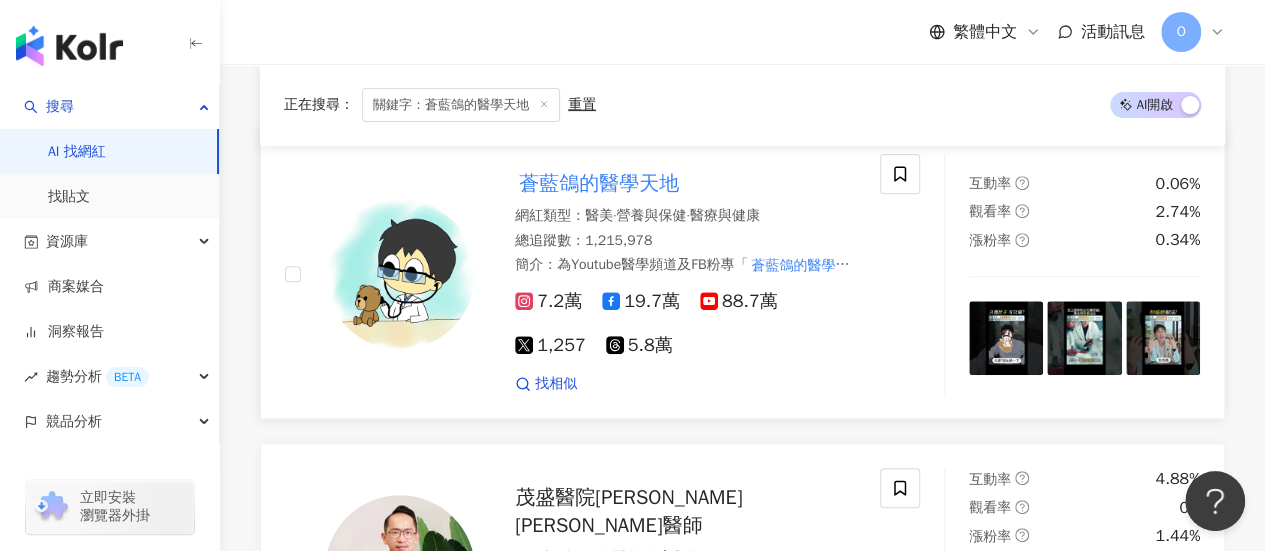 click on "網紅類型 ： 醫美  ·  營養與保健  ·  醫療與健康" at bounding box center (685, 216) 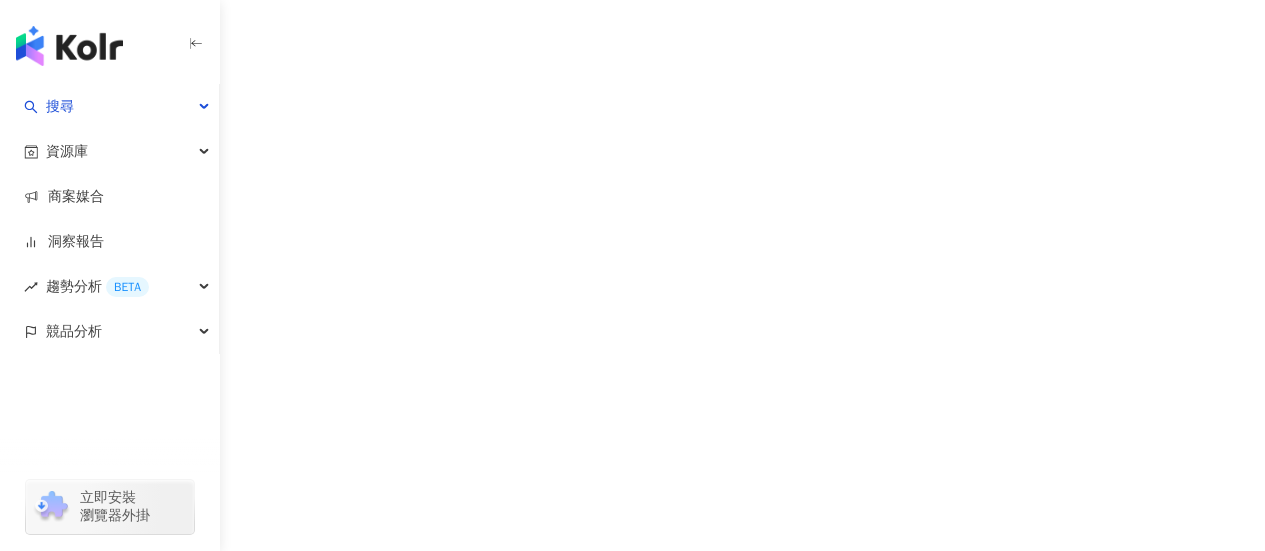 scroll, scrollTop: 0, scrollLeft: 0, axis: both 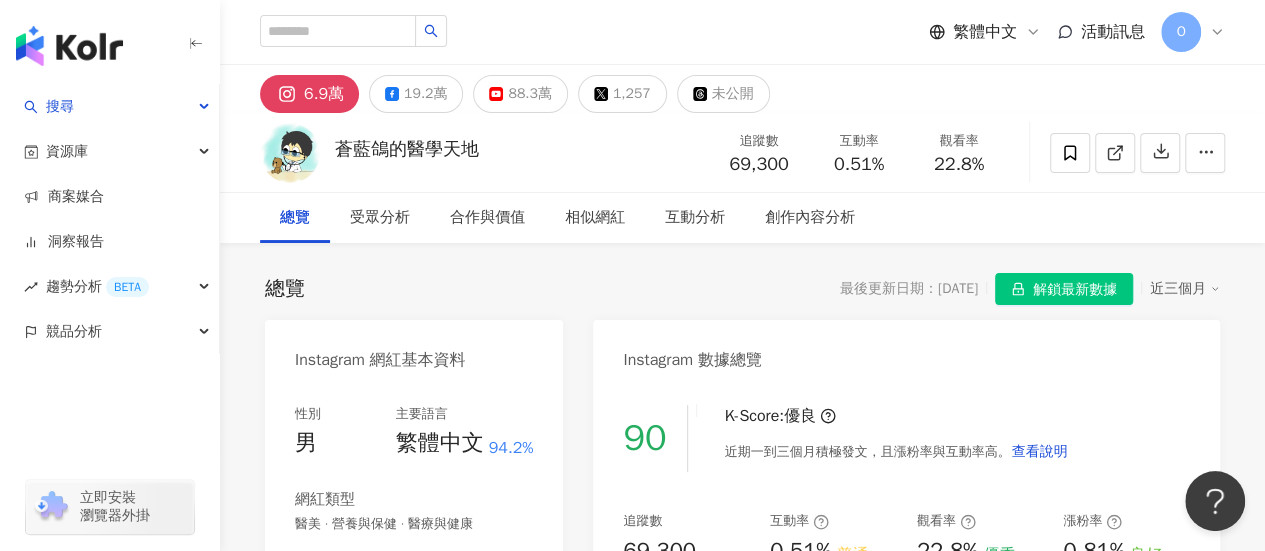 click on "蒼藍鴿的醫學天地 追蹤數 69,300 互動率 0.51% 觀看率 22.8%" at bounding box center (742, 152) 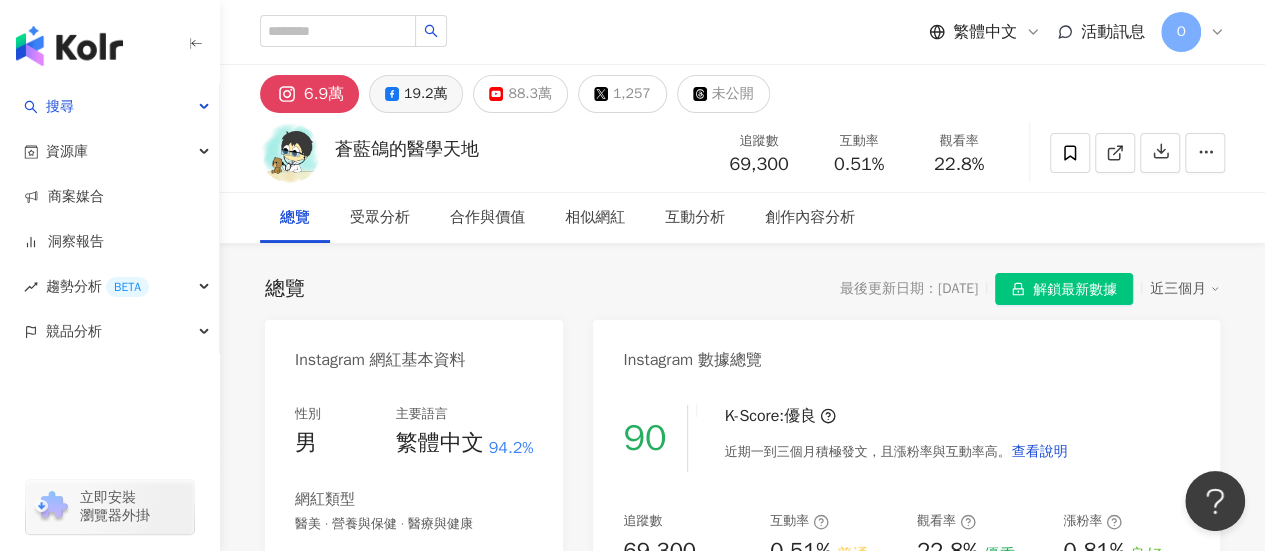 click on "19.2萬" at bounding box center [416, 94] 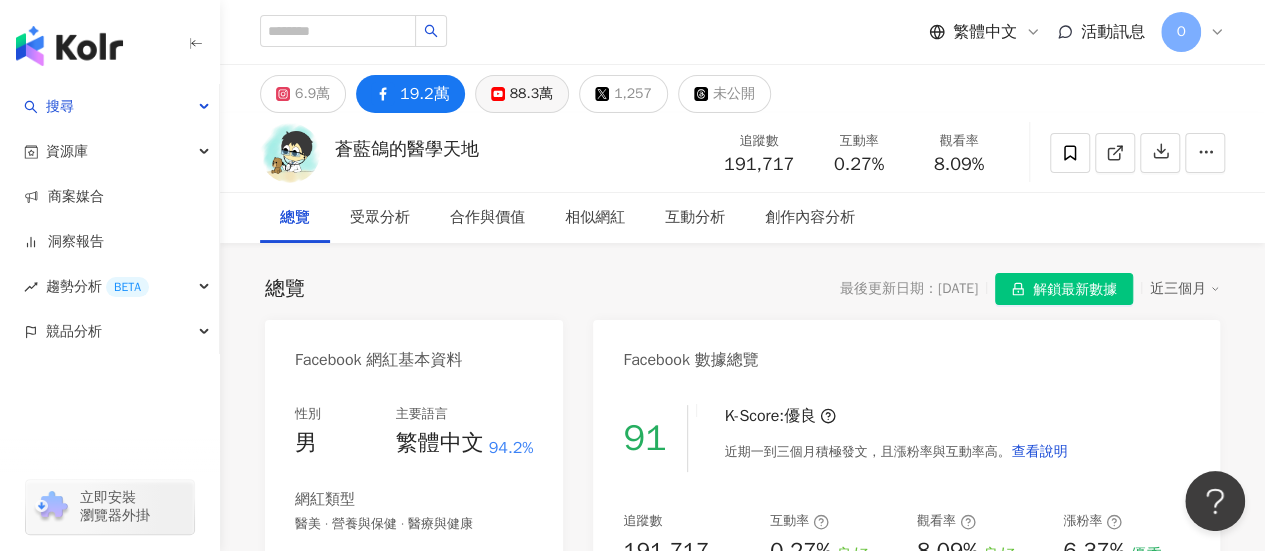 click on "88.3萬" at bounding box center (531, 94) 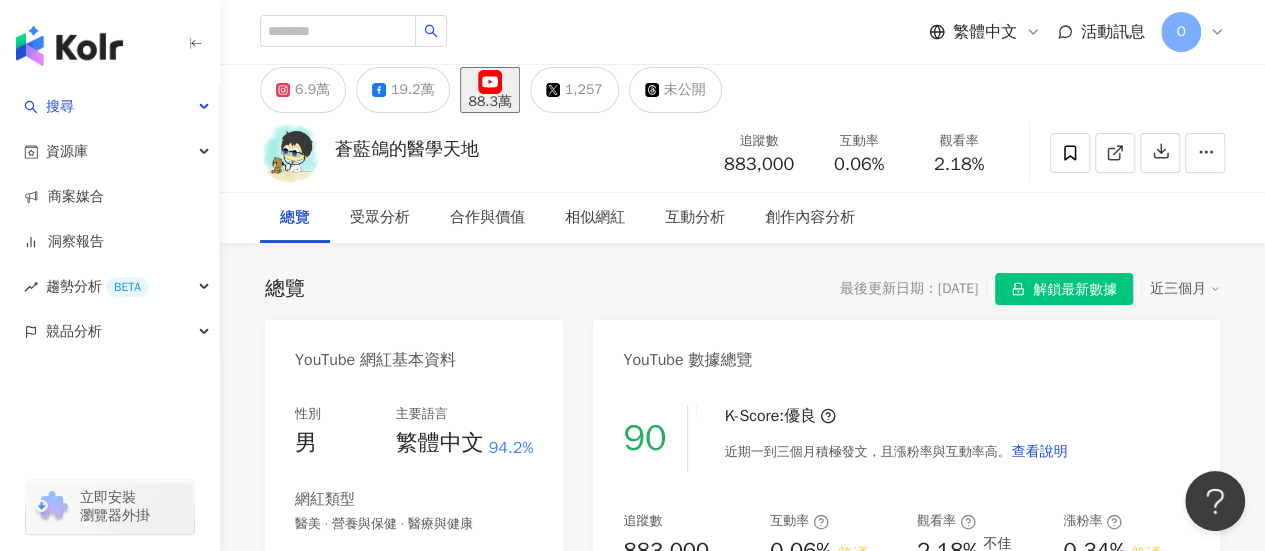 drag, startPoint x: 801, startPoint y: 165, endPoint x: 716, endPoint y: 167, distance: 85.02353 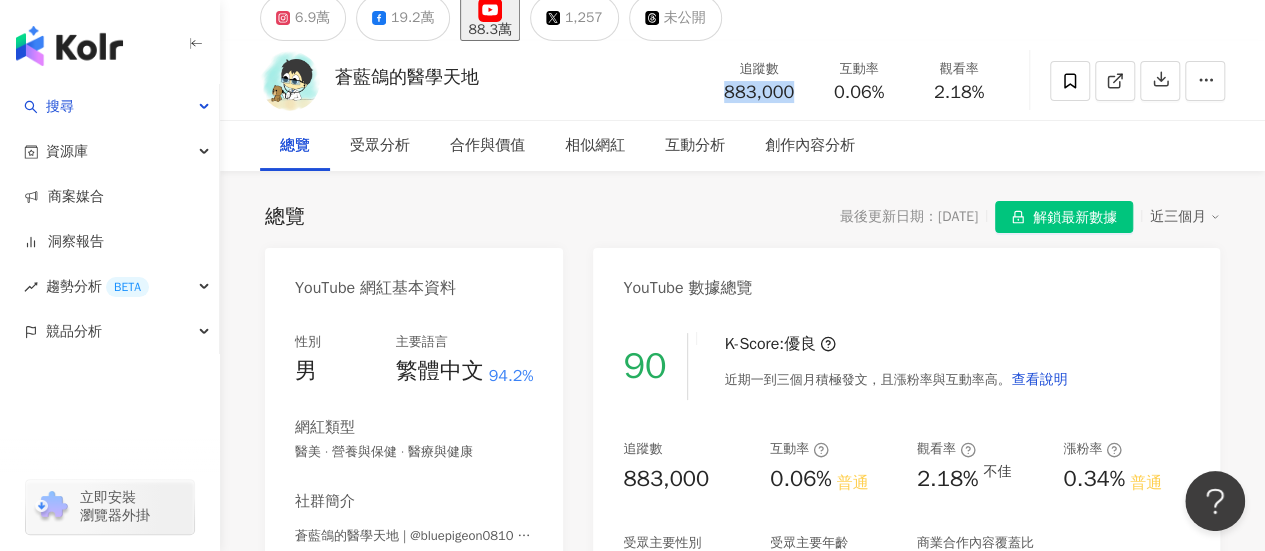 scroll, scrollTop: 0, scrollLeft: 0, axis: both 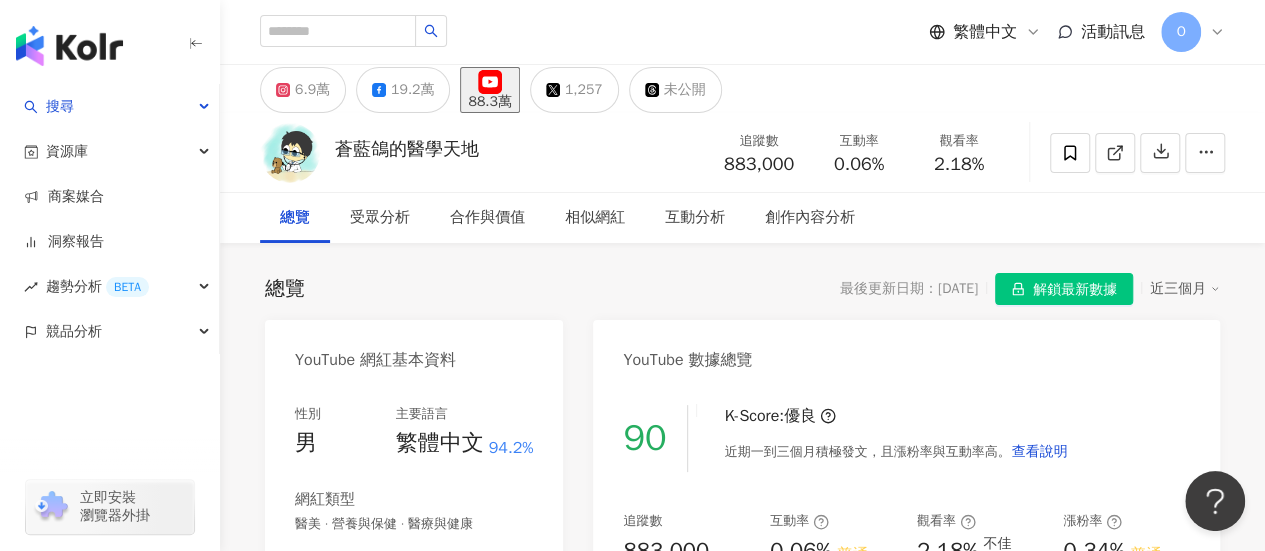 click on "蒼藍鴿的醫學天地 追蹤數 883,000 互動率 0.06% 觀看率 2.18%" at bounding box center [742, 152] 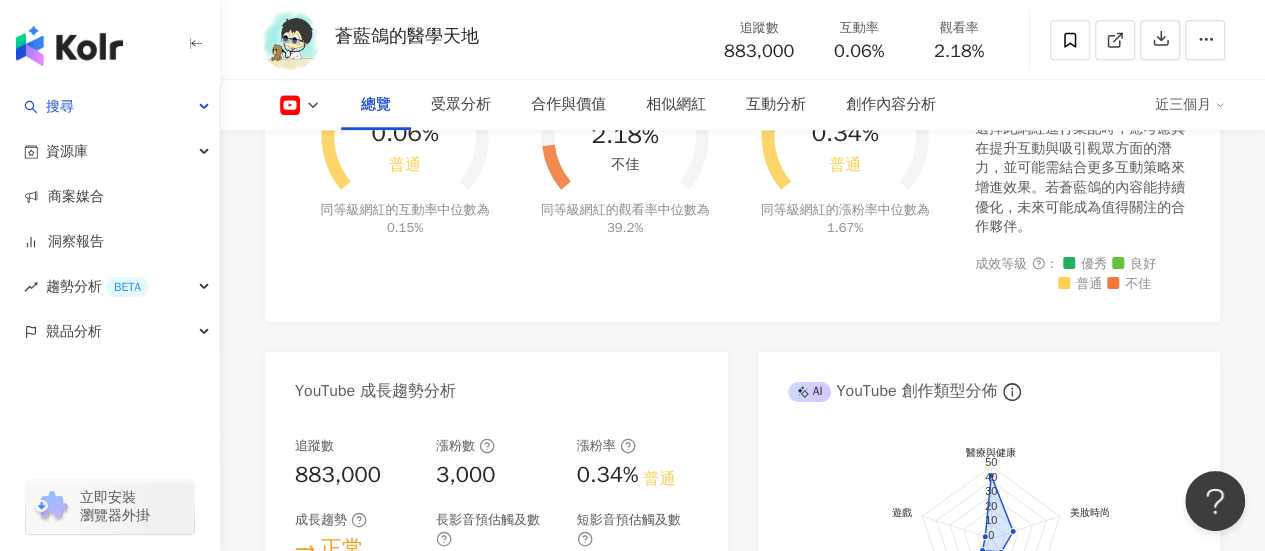 scroll, scrollTop: 1100, scrollLeft: 0, axis: vertical 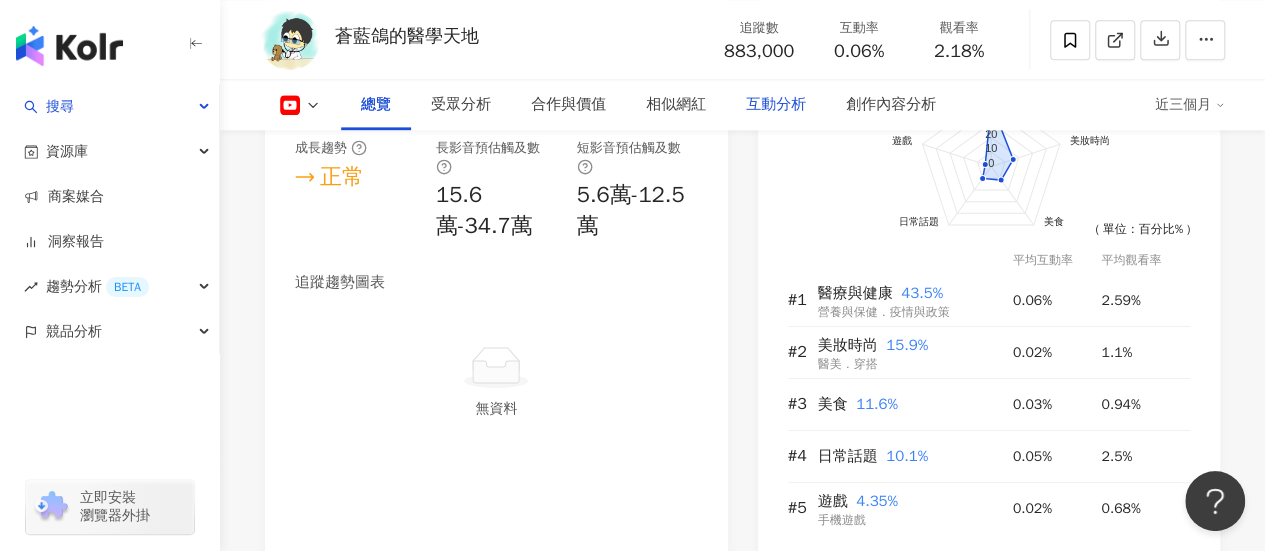 click on "互動分析" at bounding box center [776, 105] 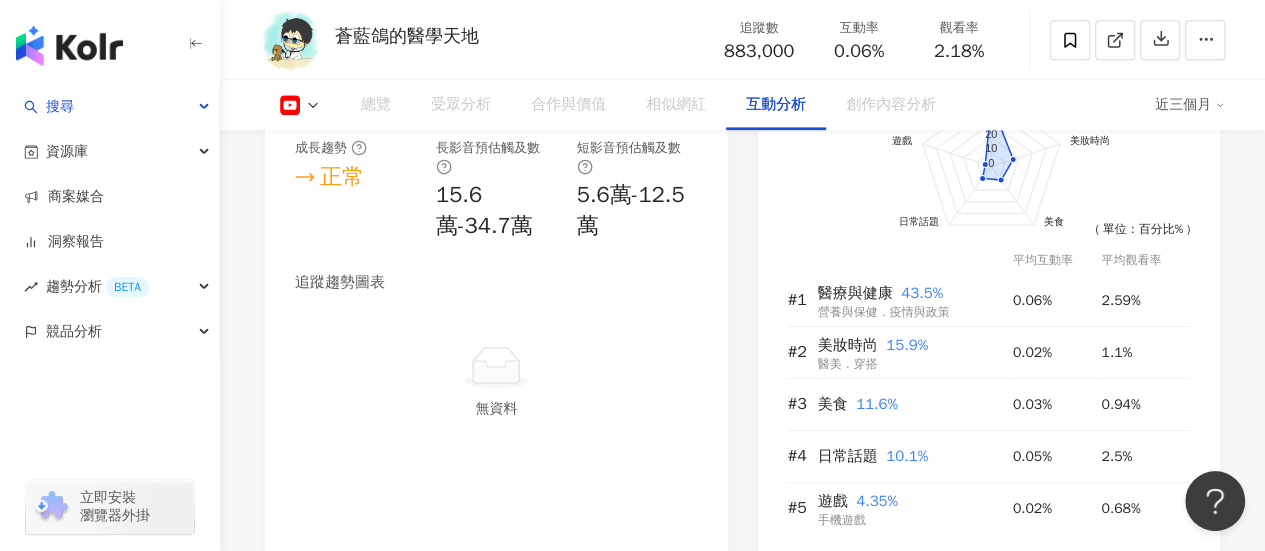 scroll, scrollTop: 3123, scrollLeft: 0, axis: vertical 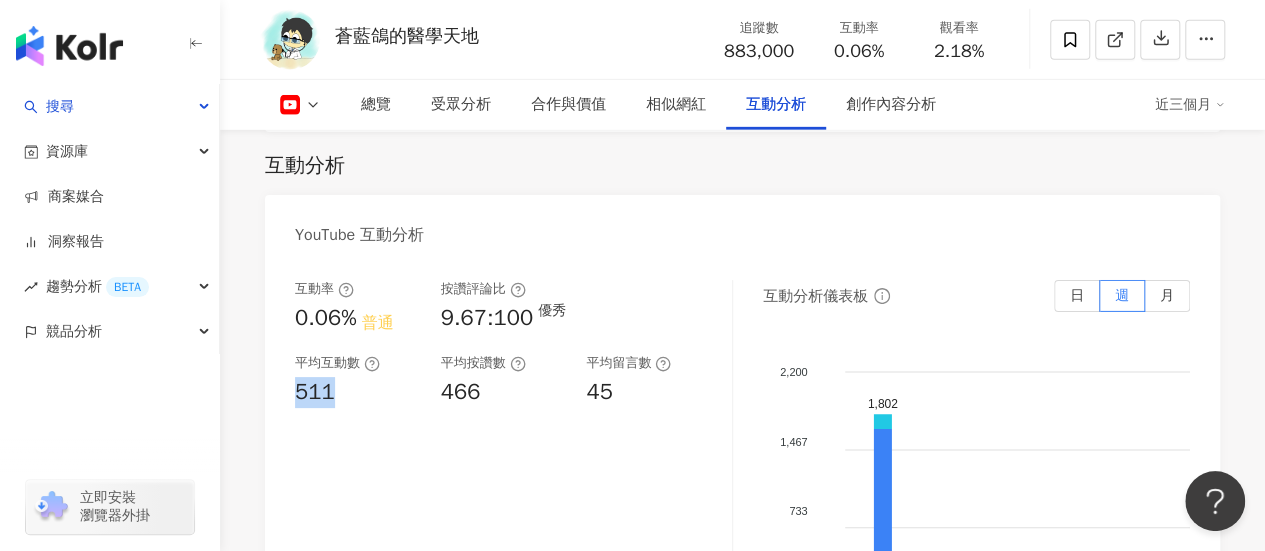 drag, startPoint x: 348, startPoint y: 429, endPoint x: 276, endPoint y: 417, distance: 72.99315 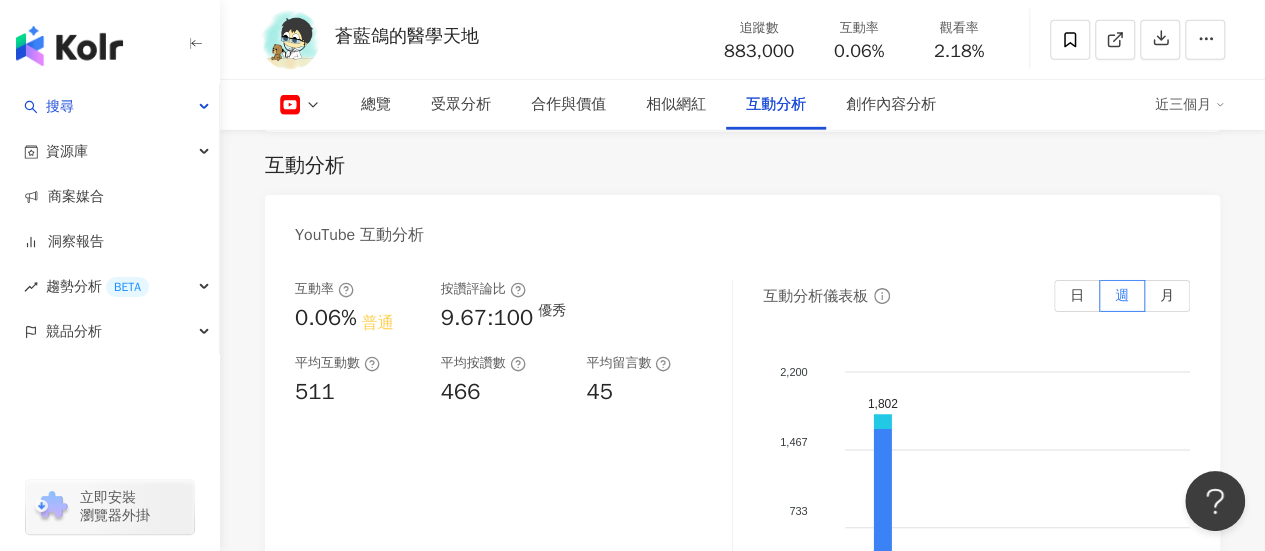 click on "466" at bounding box center [504, 392] 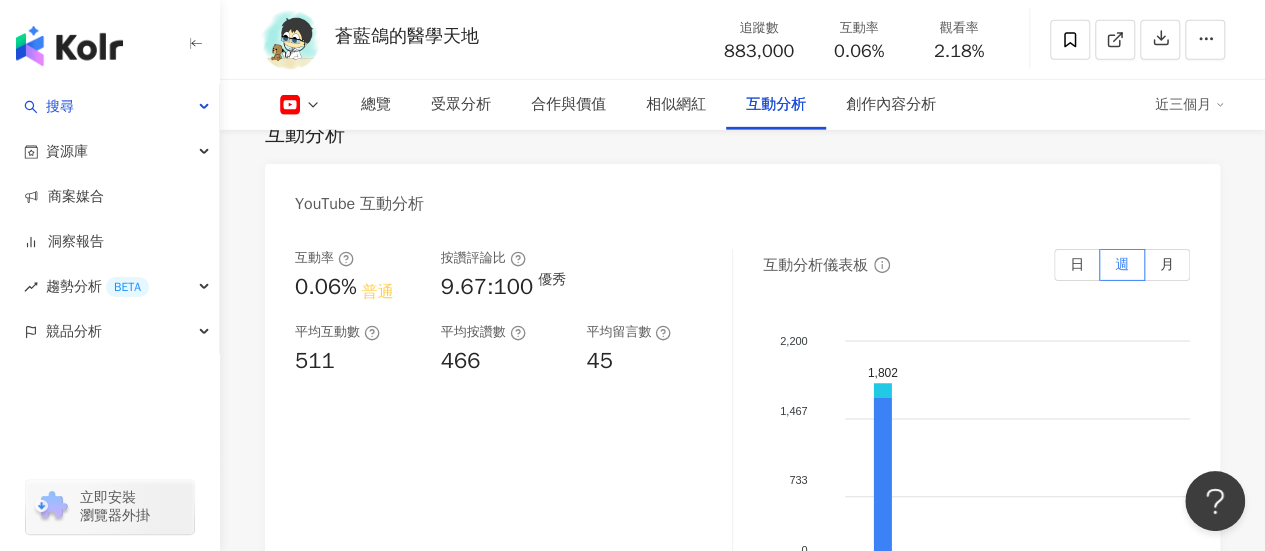 scroll, scrollTop: 3123, scrollLeft: 0, axis: vertical 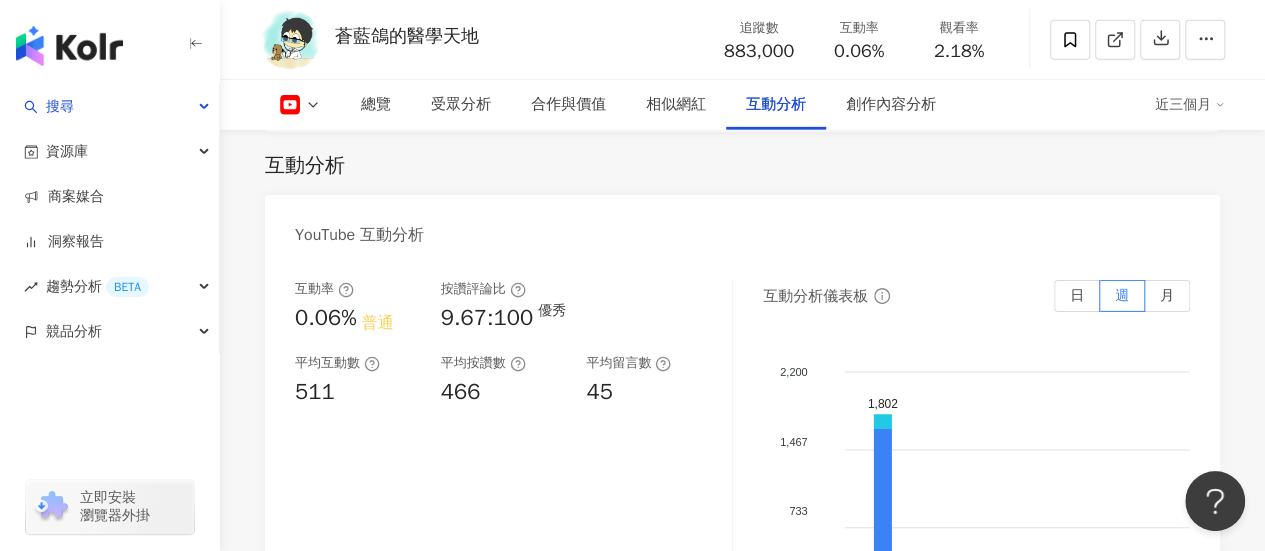 click at bounding box center [300, 105] 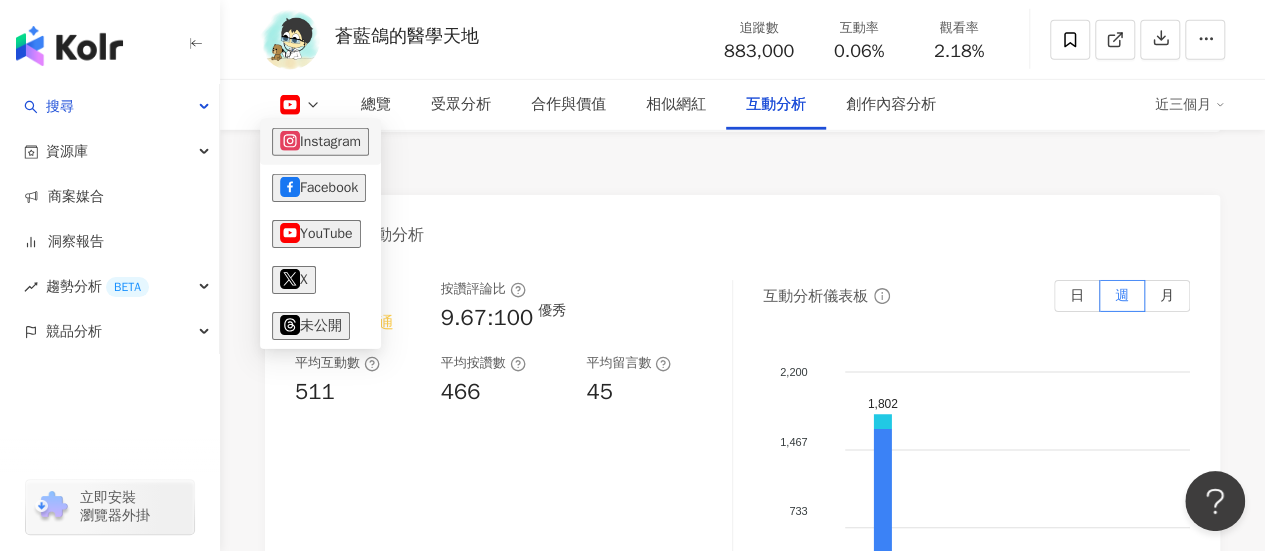 click on "Instagram" at bounding box center (320, 142) 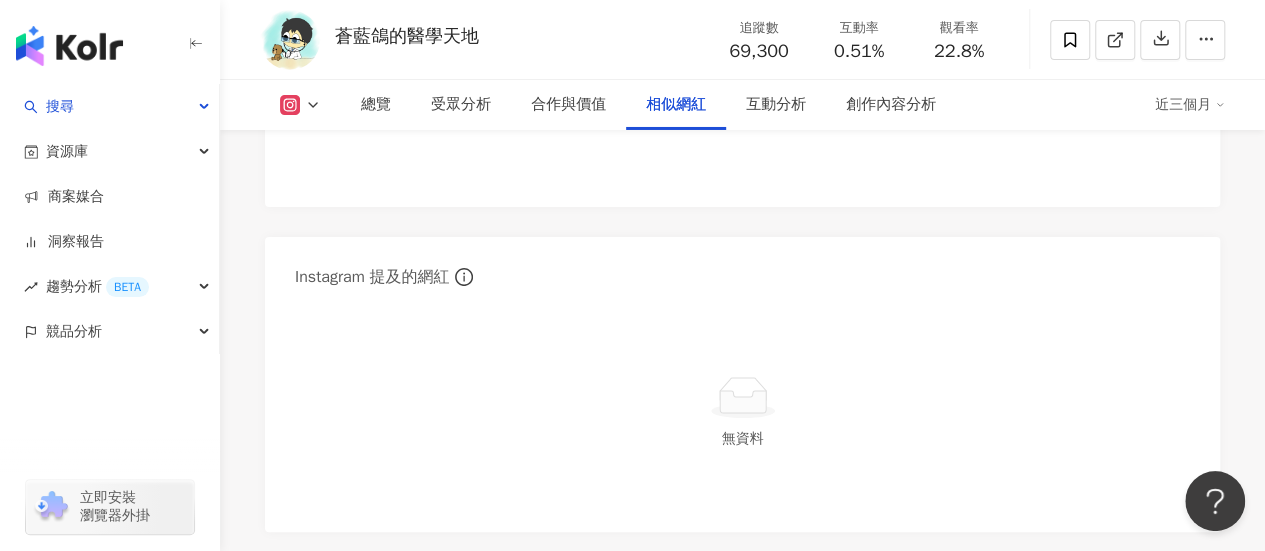 scroll, scrollTop: 3604, scrollLeft: 0, axis: vertical 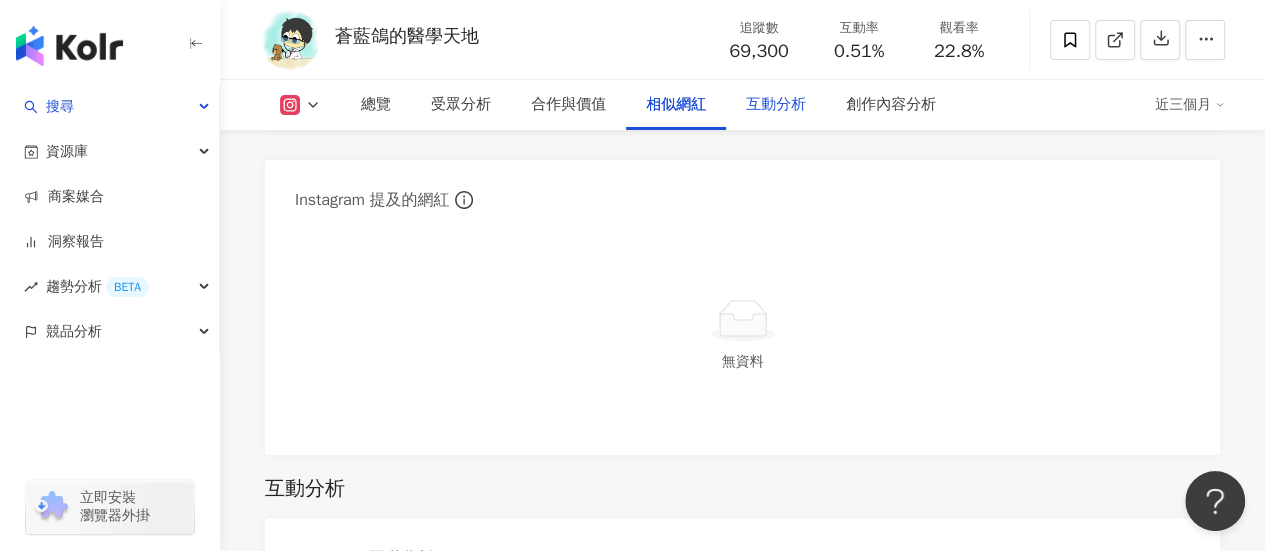 click on "互動分析" at bounding box center (776, 105) 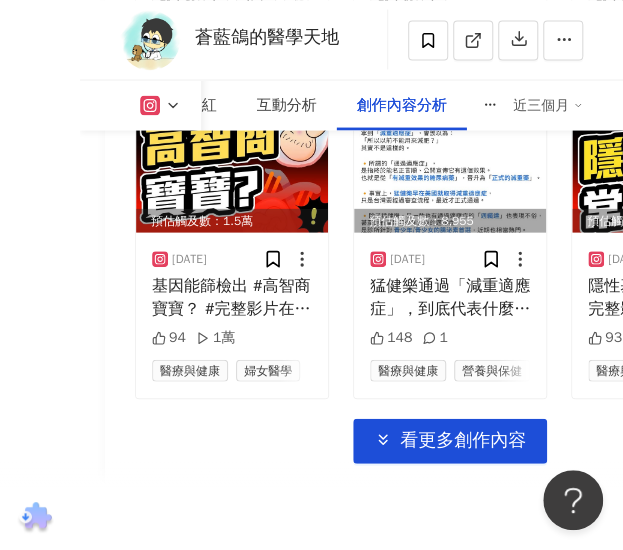 scroll, scrollTop: 10604, scrollLeft: 0, axis: vertical 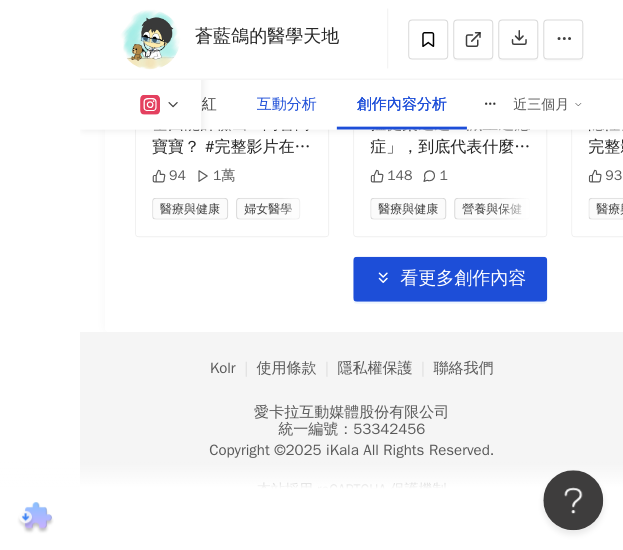 click on "互動分析" at bounding box center [287, 105] 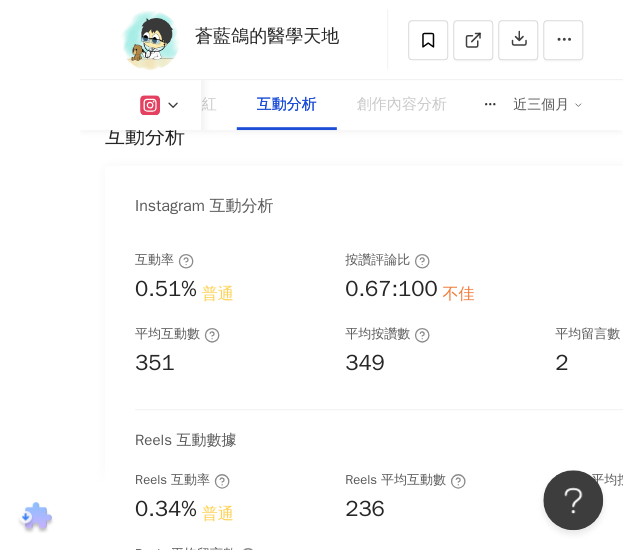 scroll, scrollTop: 5967, scrollLeft: 0, axis: vertical 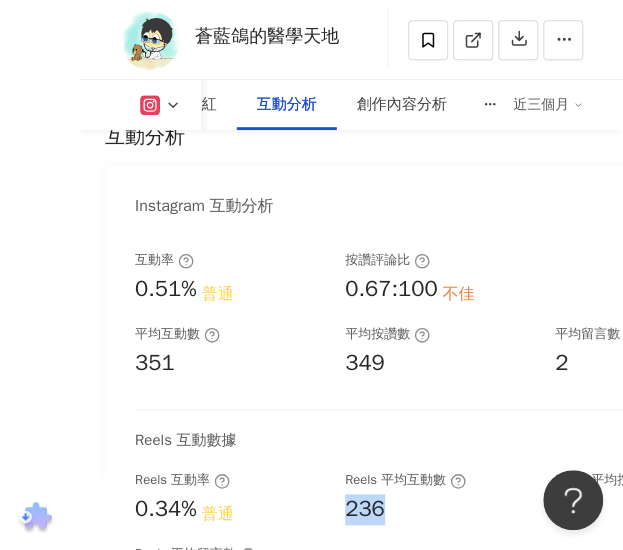 drag, startPoint x: 346, startPoint y: 253, endPoint x: 396, endPoint y: 256, distance: 50.08992 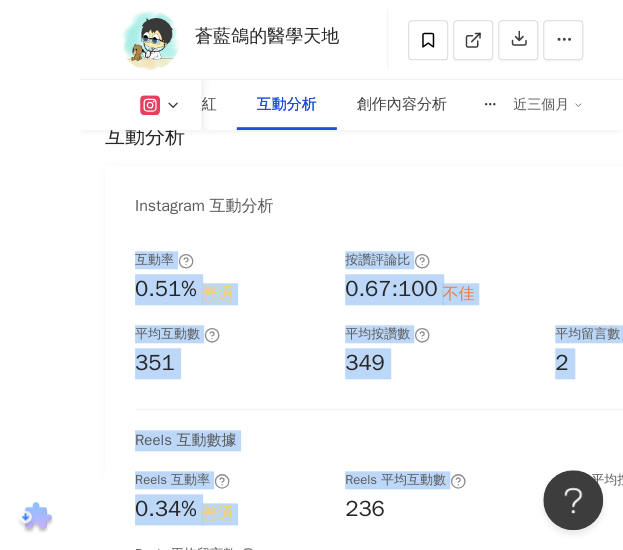 click on "349" at bounding box center (440, 363) 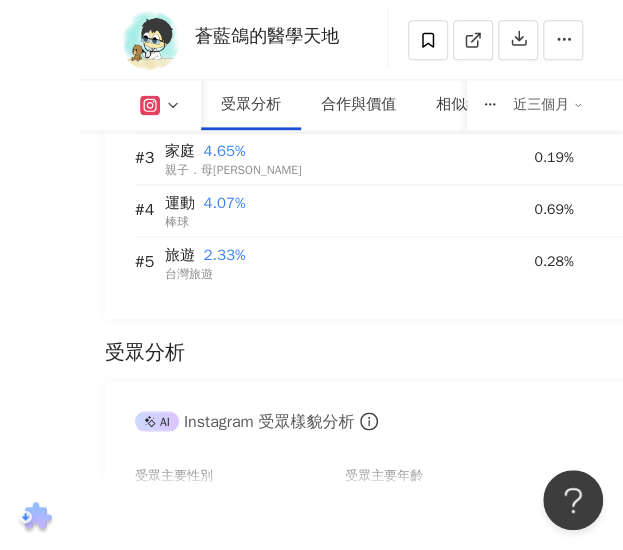 scroll, scrollTop: 2461, scrollLeft: 0, axis: vertical 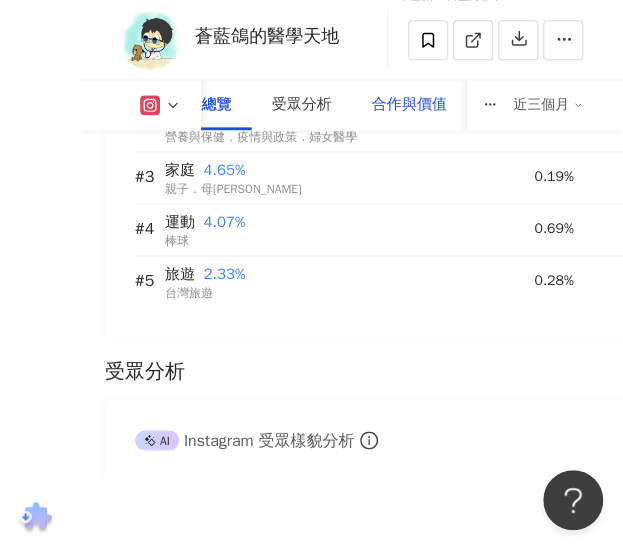 click on "合作與價值" at bounding box center [409, 105] 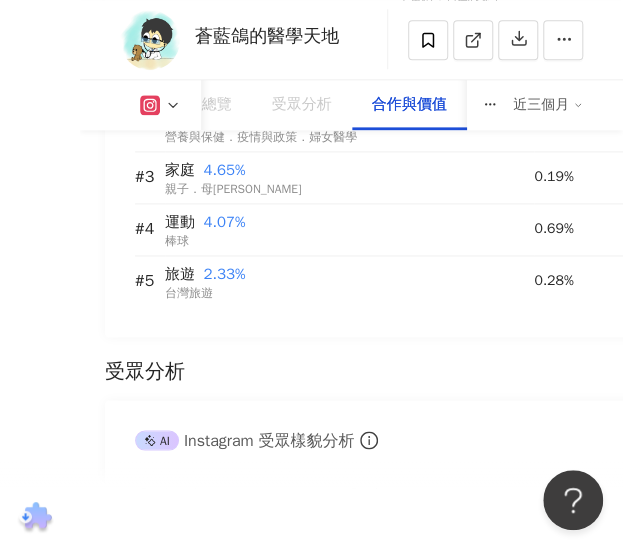 scroll, scrollTop: 4196, scrollLeft: 0, axis: vertical 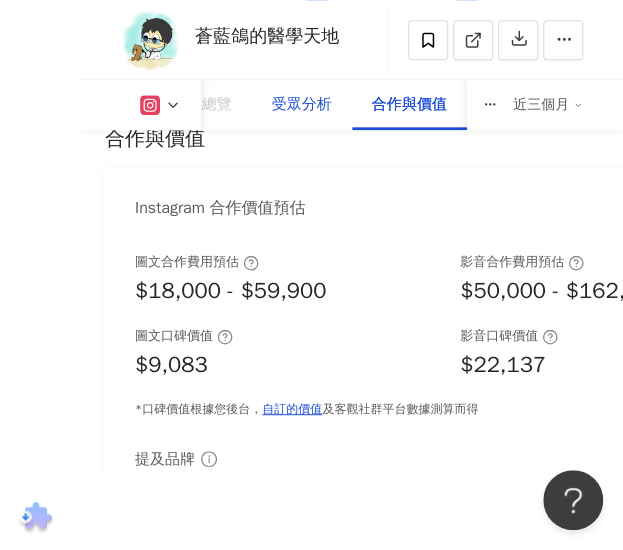 click on "總覽 受眾分析 合作與價值 相似網紅 互動分析 創作內容分析" at bounding box center (489, 105) 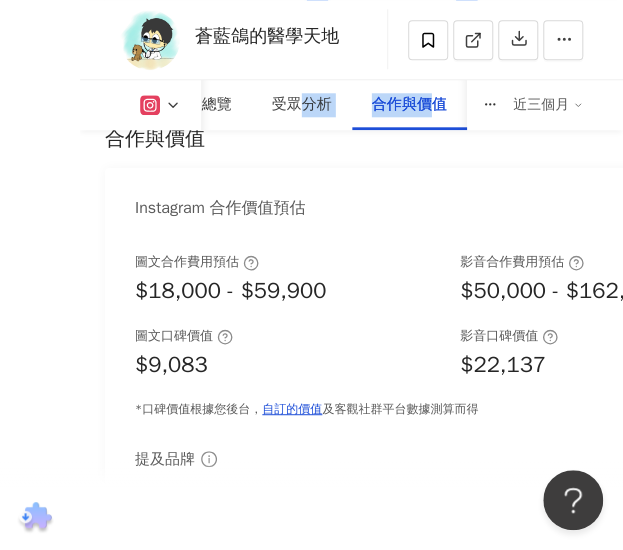 click on "合作與價值" at bounding box center [409, 105] 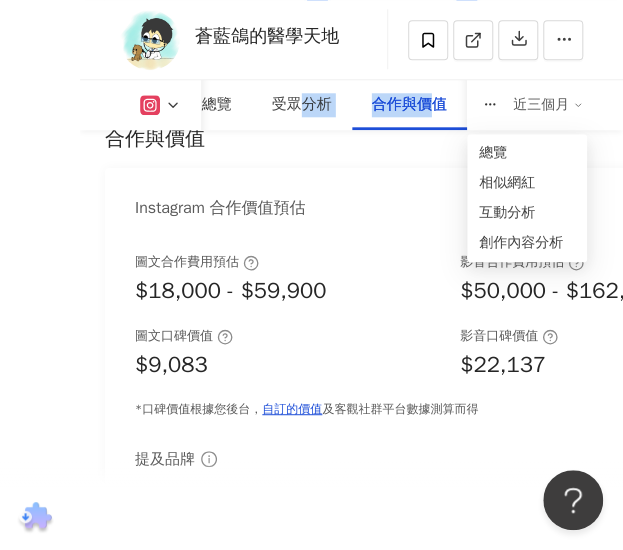 click at bounding box center (490, 105) 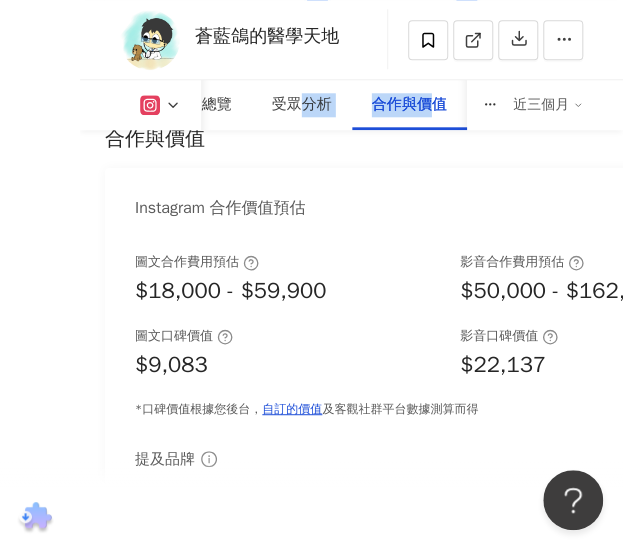 click on "合作與價值" at bounding box center (409, 105) 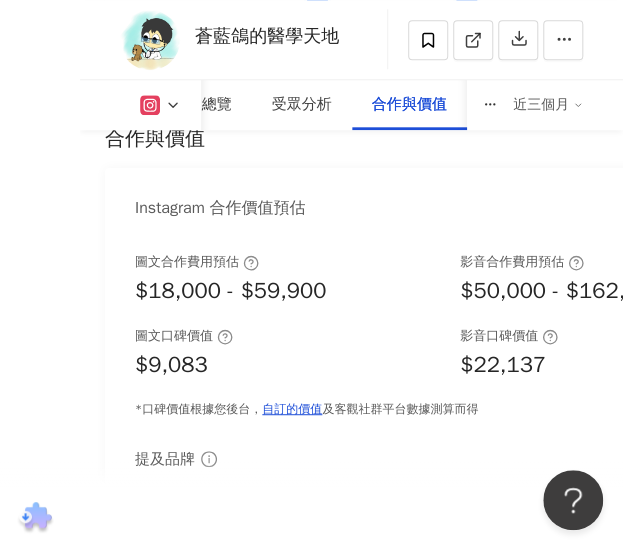 click at bounding box center (490, 105) 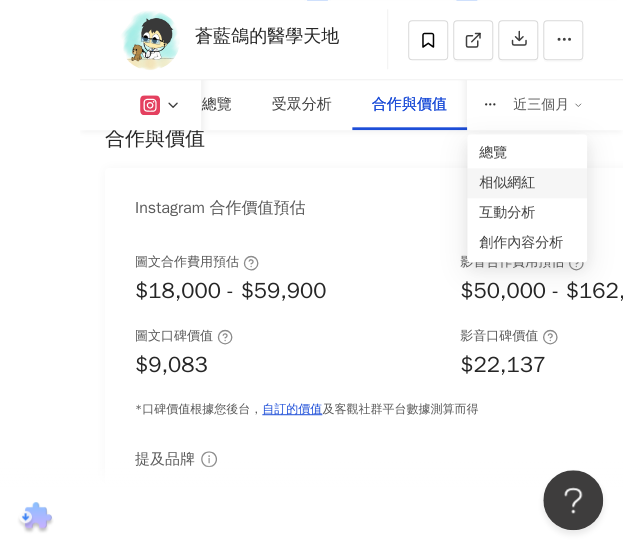 click on "相似網紅" at bounding box center [527, 183] 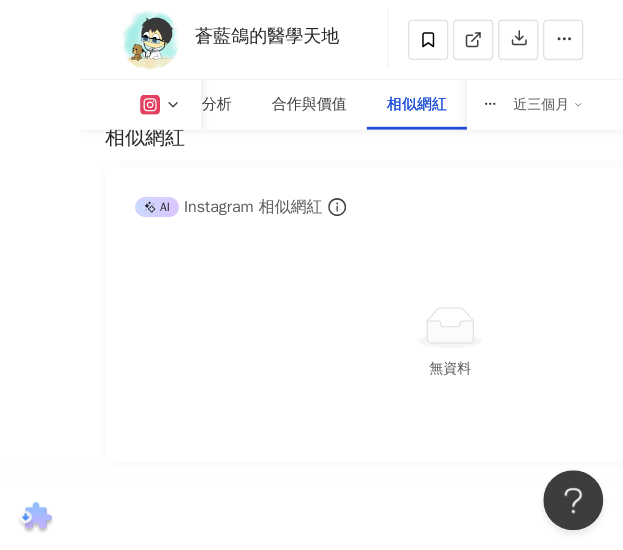 scroll, scrollTop: 5550, scrollLeft: 0, axis: vertical 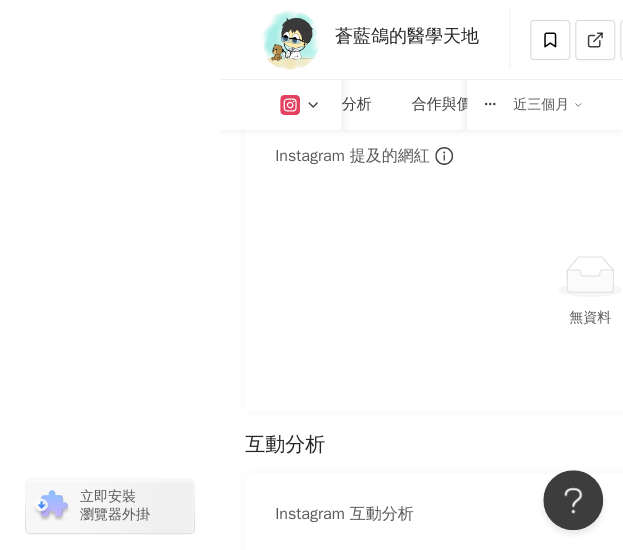click at bounding box center (69, -5504) 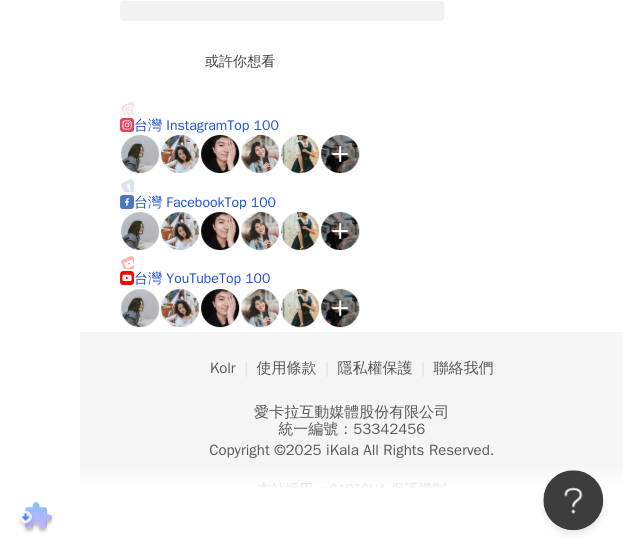scroll, scrollTop: 0, scrollLeft: 0, axis: both 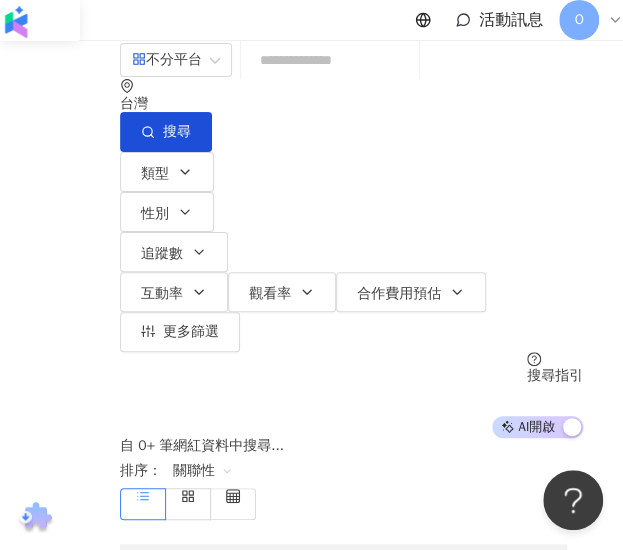 click at bounding box center [330, 60] 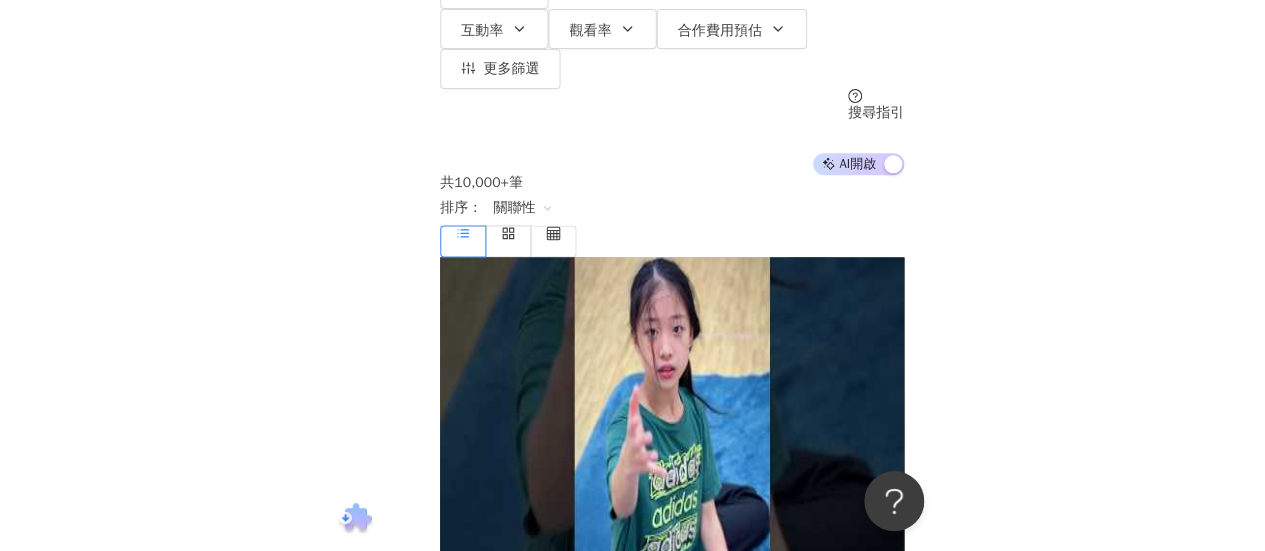 scroll, scrollTop: 0, scrollLeft: 0, axis: both 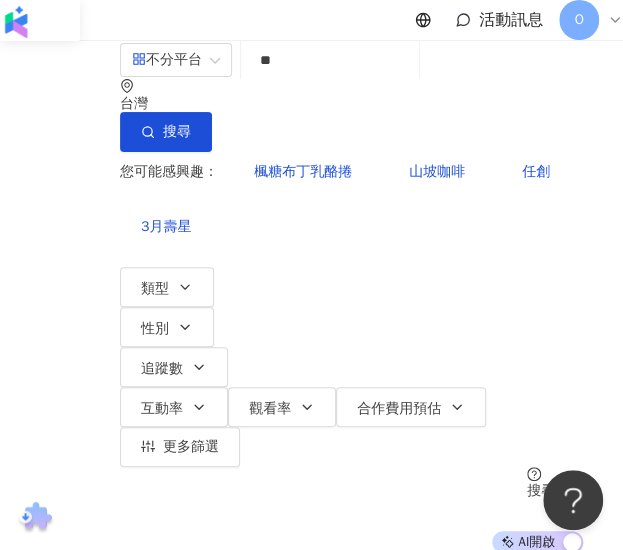 type on "**" 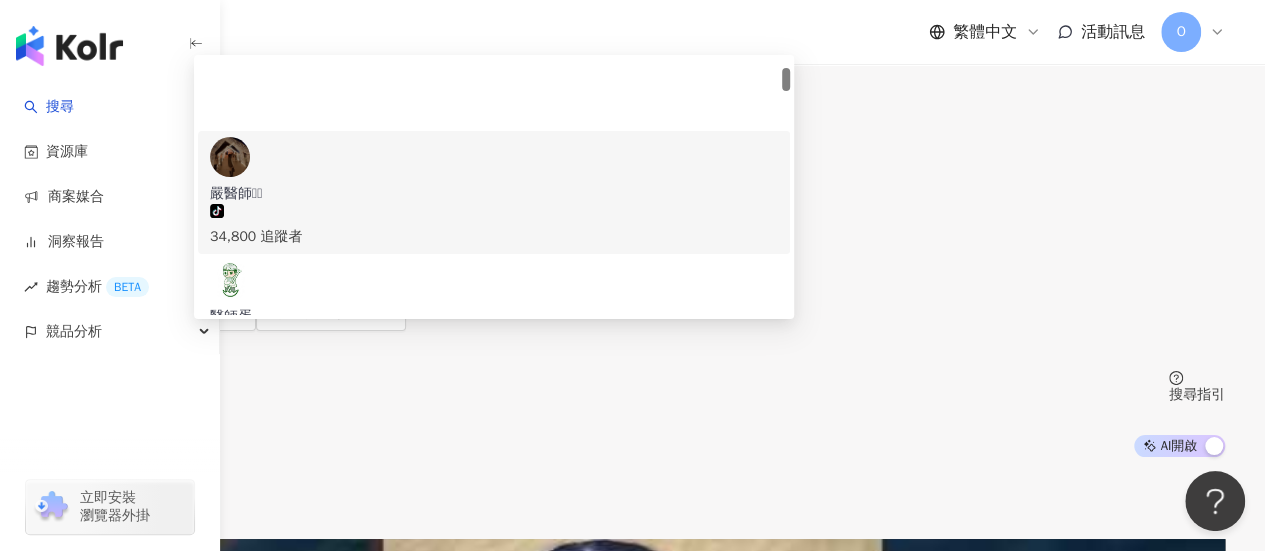 scroll, scrollTop: 100, scrollLeft: 0, axis: vertical 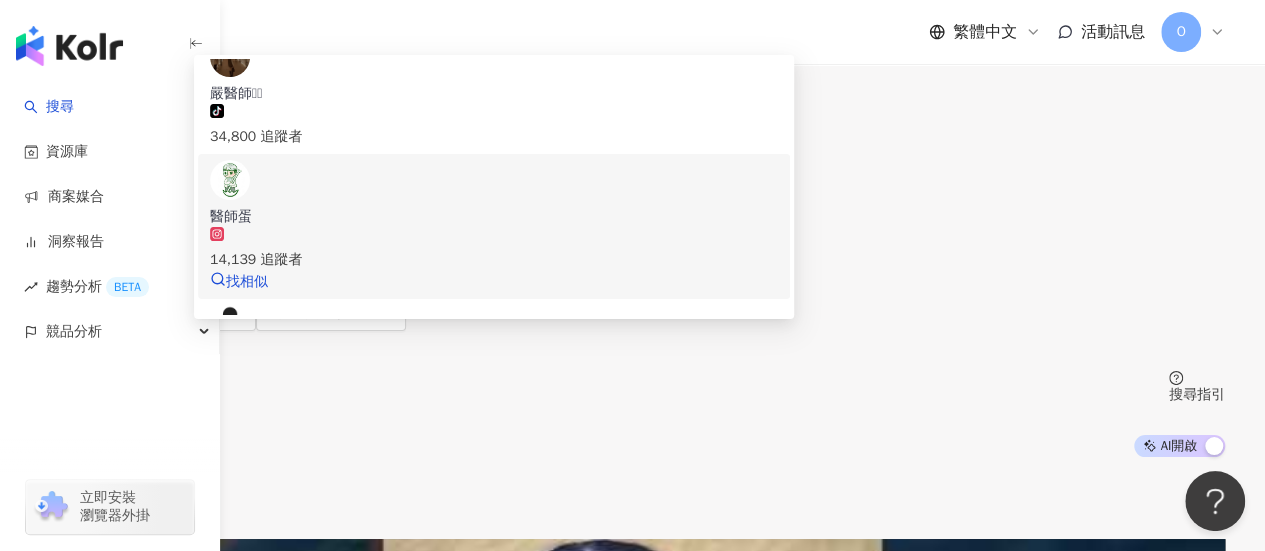 click on "14,139   追蹤者" at bounding box center (494, 249) 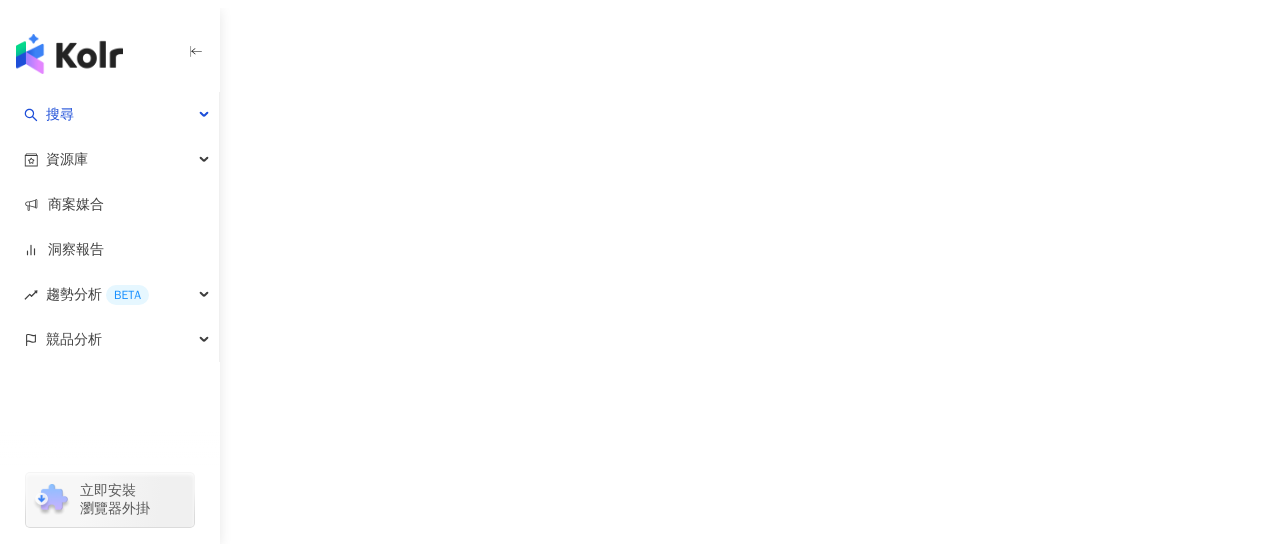 scroll, scrollTop: 0, scrollLeft: 0, axis: both 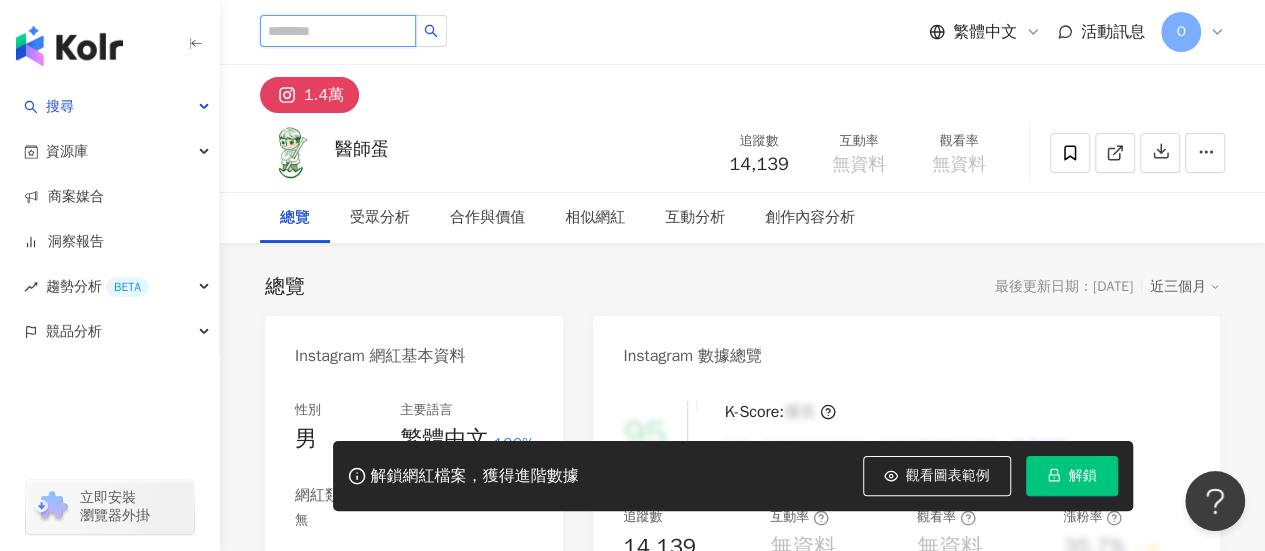 click at bounding box center [338, 31] 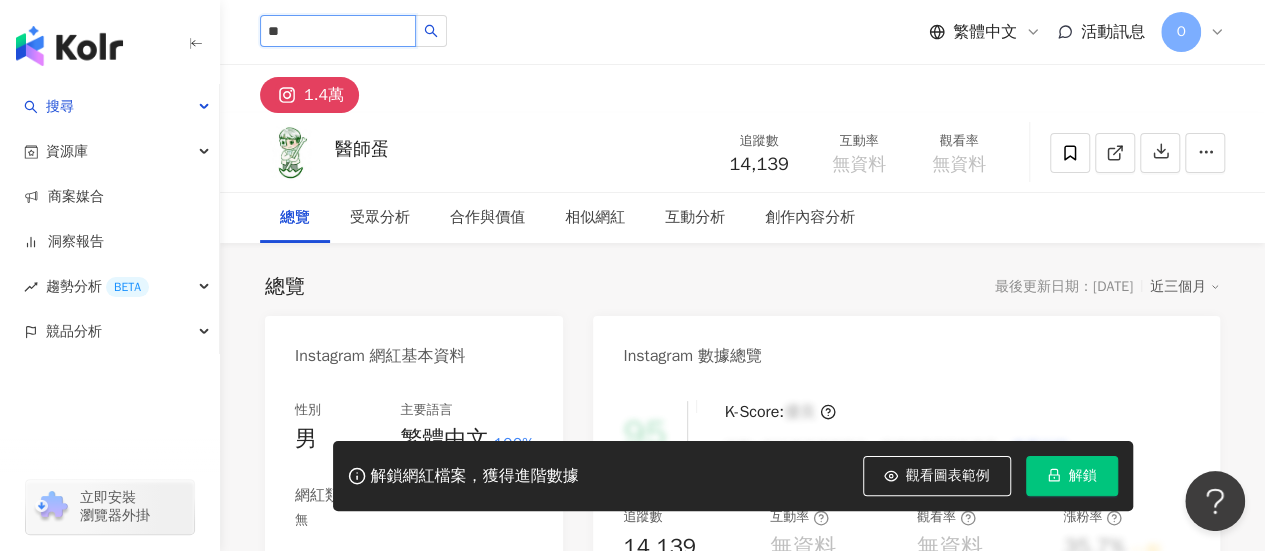 type on "**" 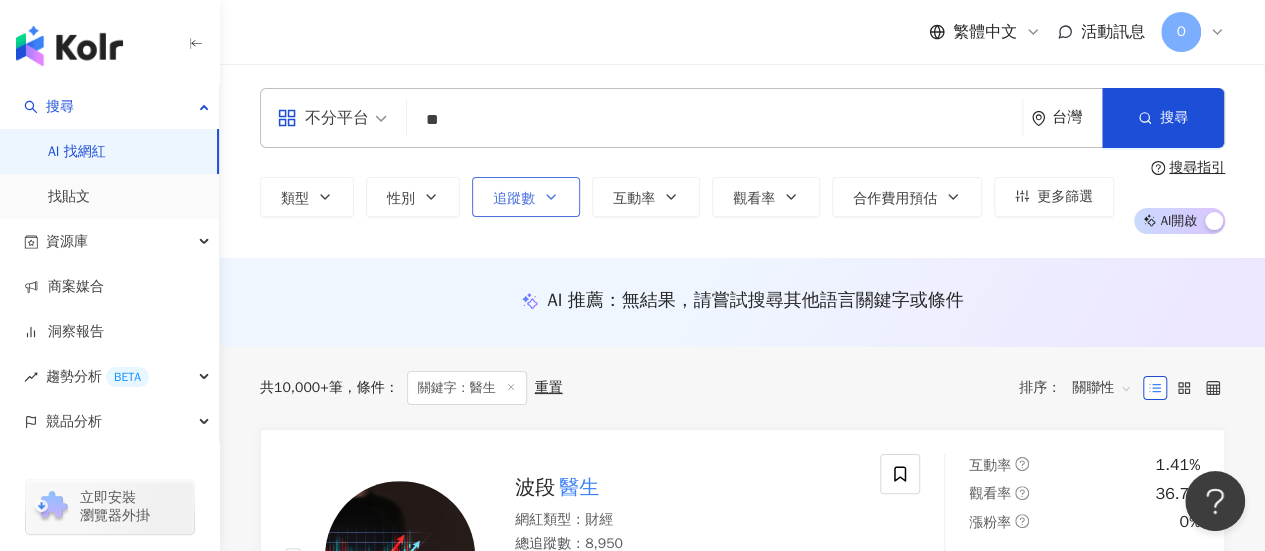 click on "追蹤數" at bounding box center (526, 197) 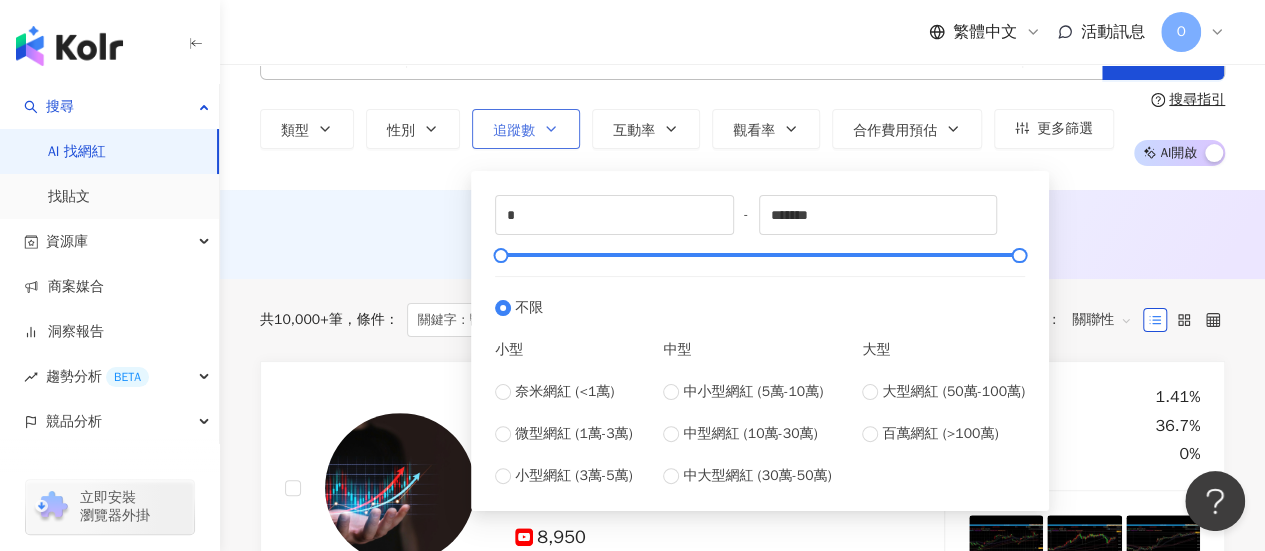 scroll, scrollTop: 100, scrollLeft: 0, axis: vertical 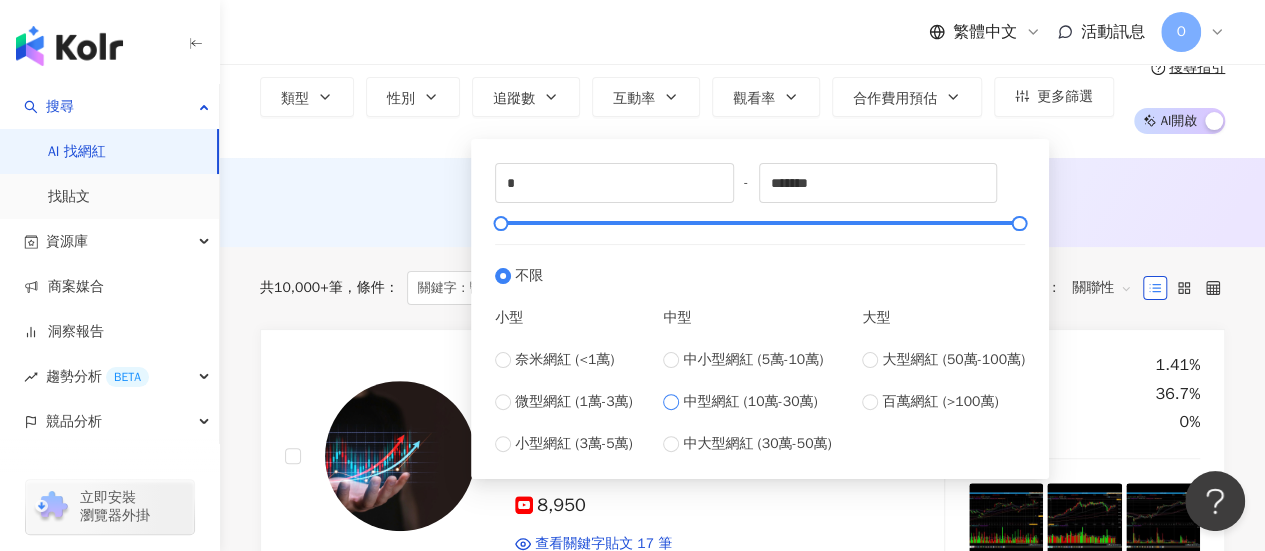 click on "中型網紅 (10萬-30萬)" at bounding box center (750, 402) 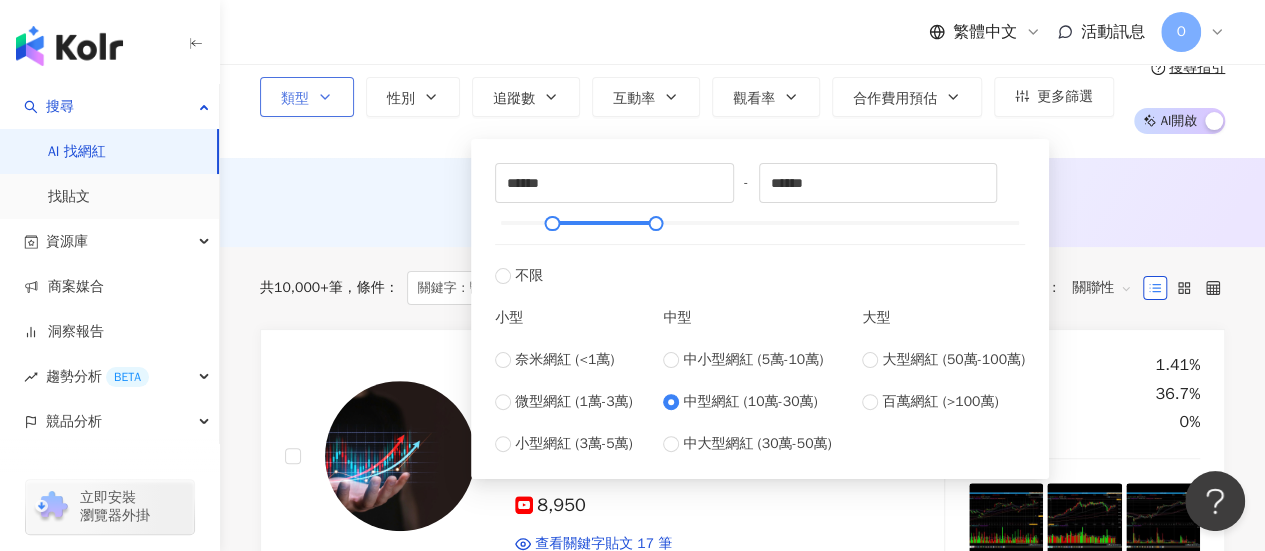 click on "類型" at bounding box center (295, 99) 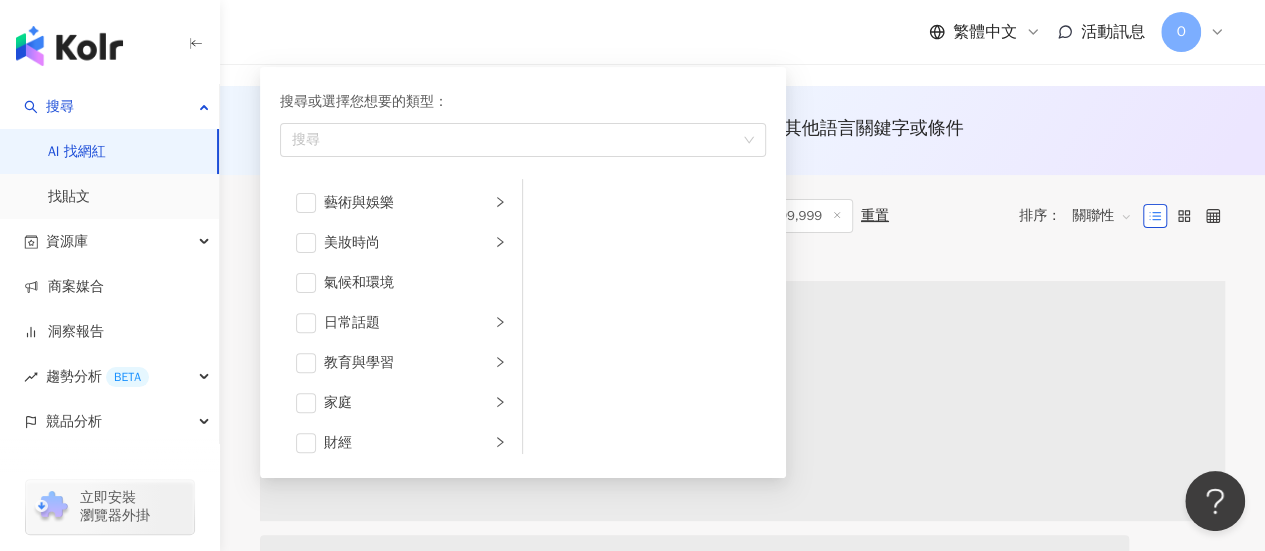 scroll, scrollTop: 200, scrollLeft: 0, axis: vertical 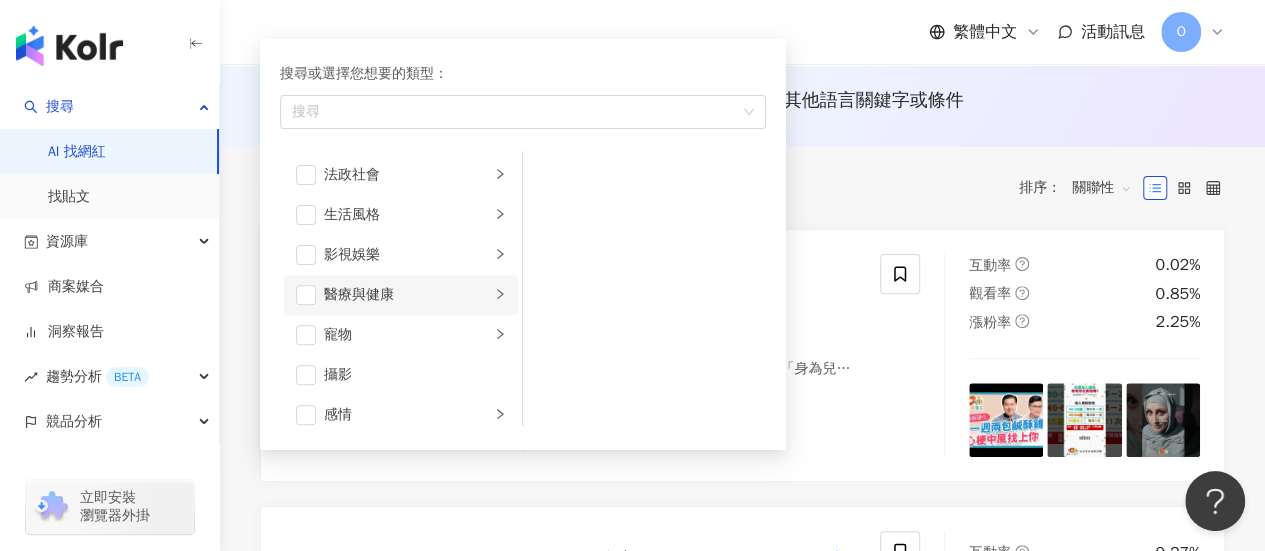 click on "醫療與健康" at bounding box center (407, 295) 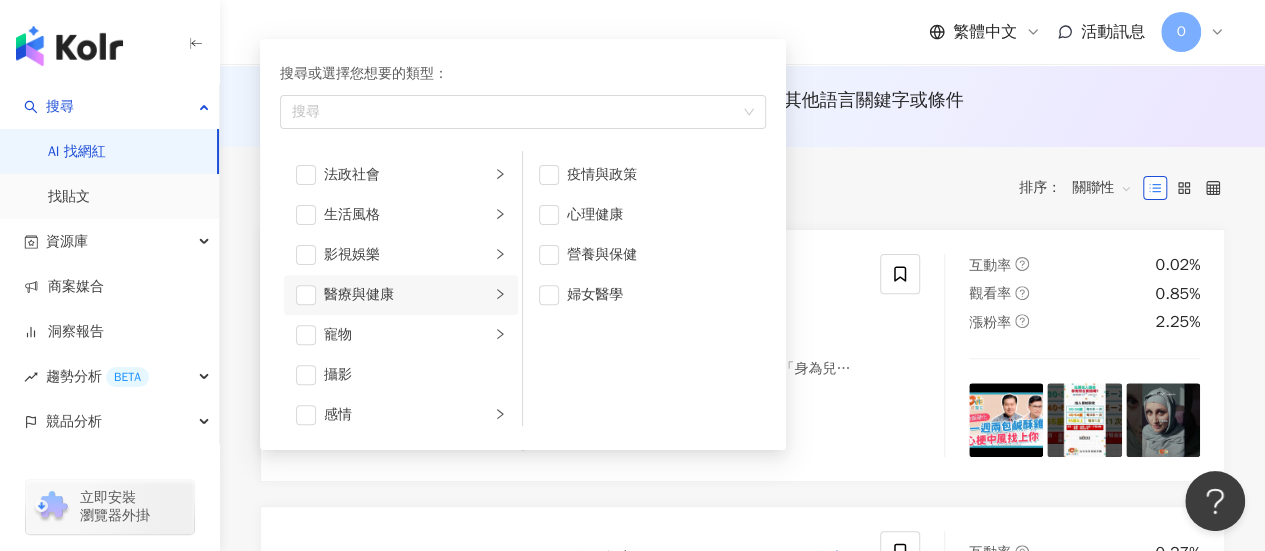 click on "醫療與健康" at bounding box center (401, 295) 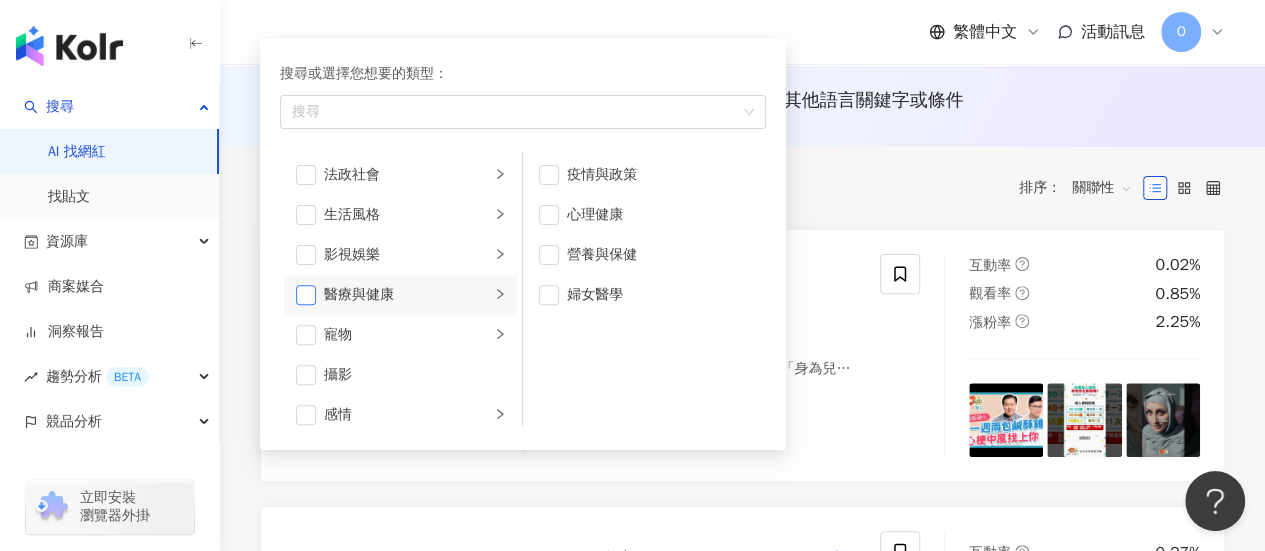 click at bounding box center (306, 295) 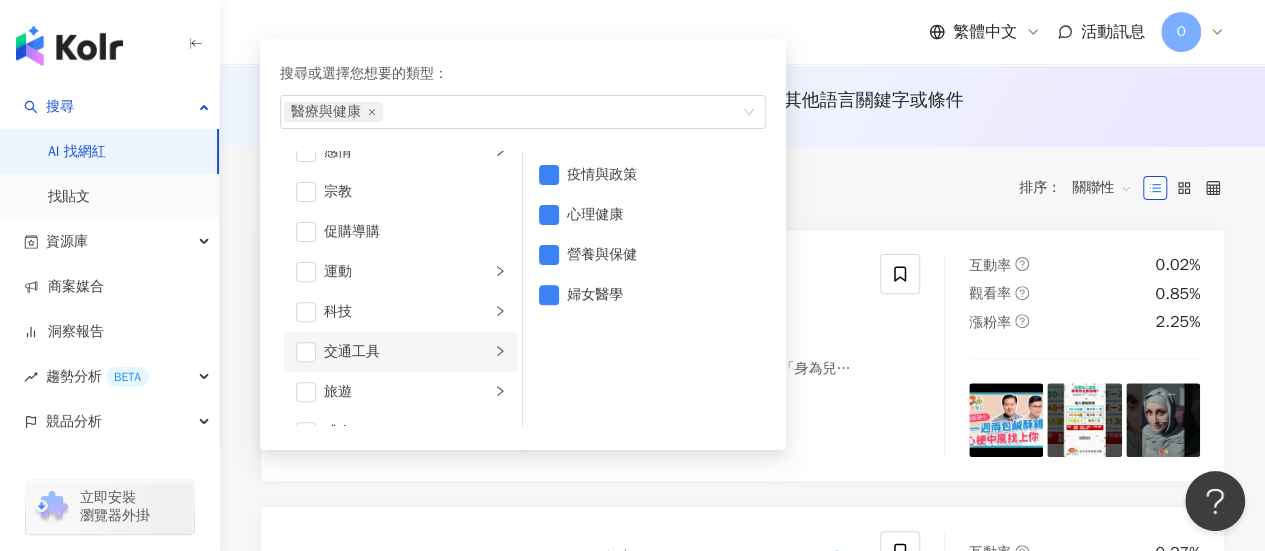 scroll, scrollTop: 692, scrollLeft: 0, axis: vertical 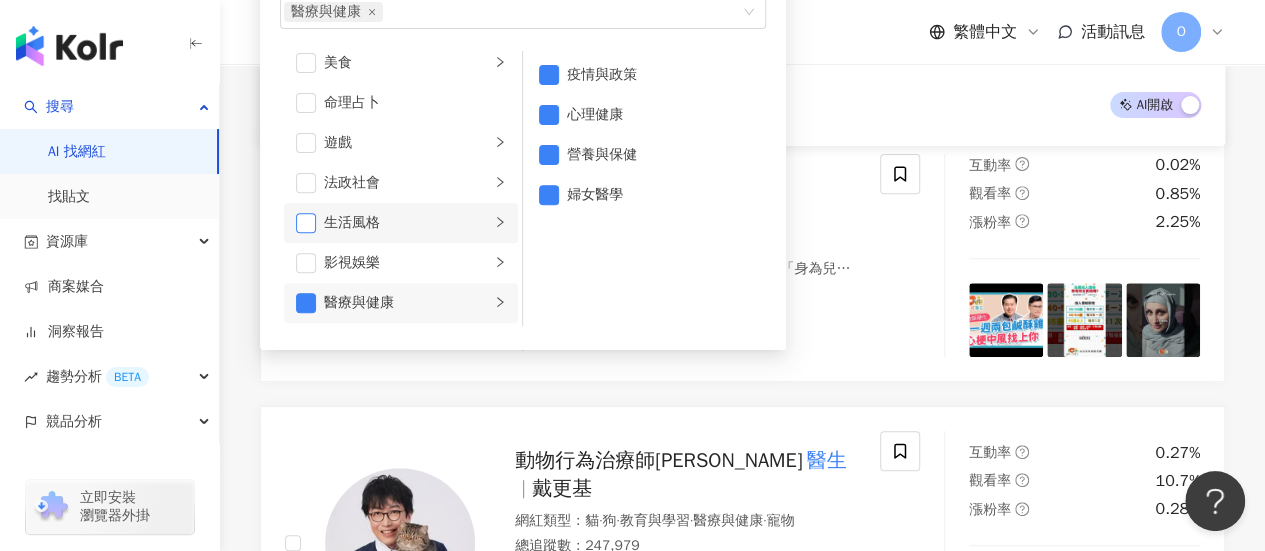 click at bounding box center (306, 223) 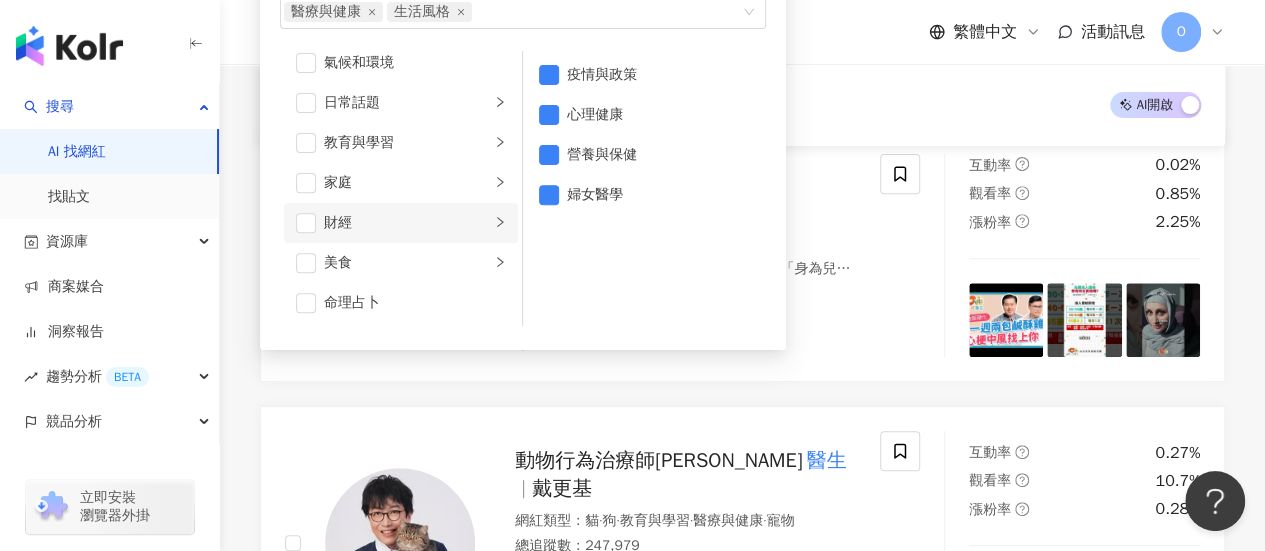 scroll, scrollTop: 0, scrollLeft: 0, axis: both 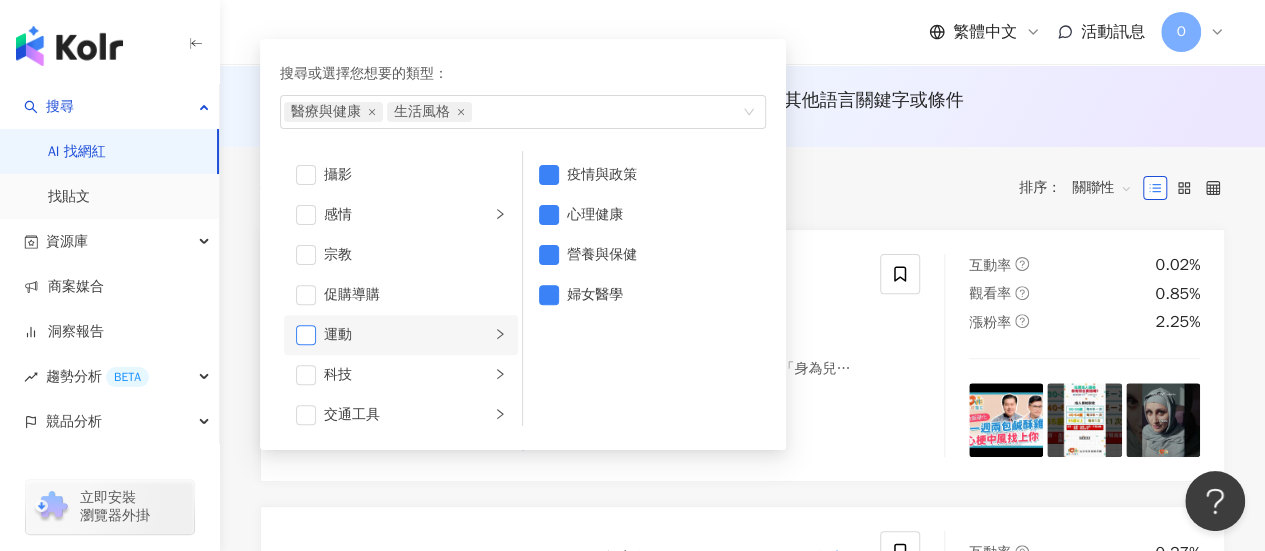 click at bounding box center [306, 335] 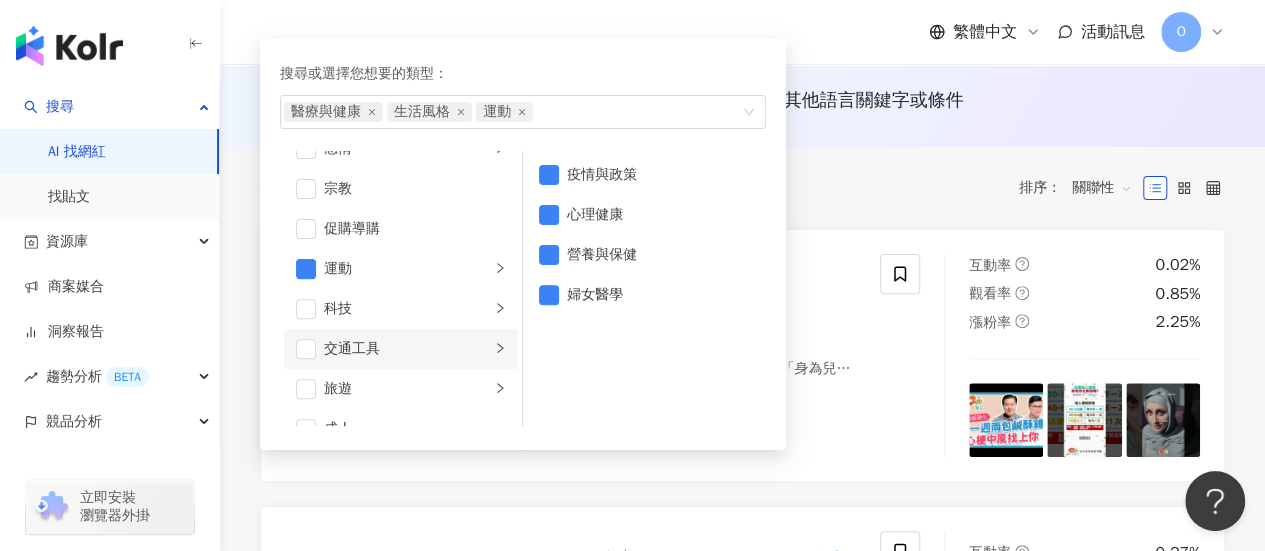 scroll, scrollTop: 692, scrollLeft: 0, axis: vertical 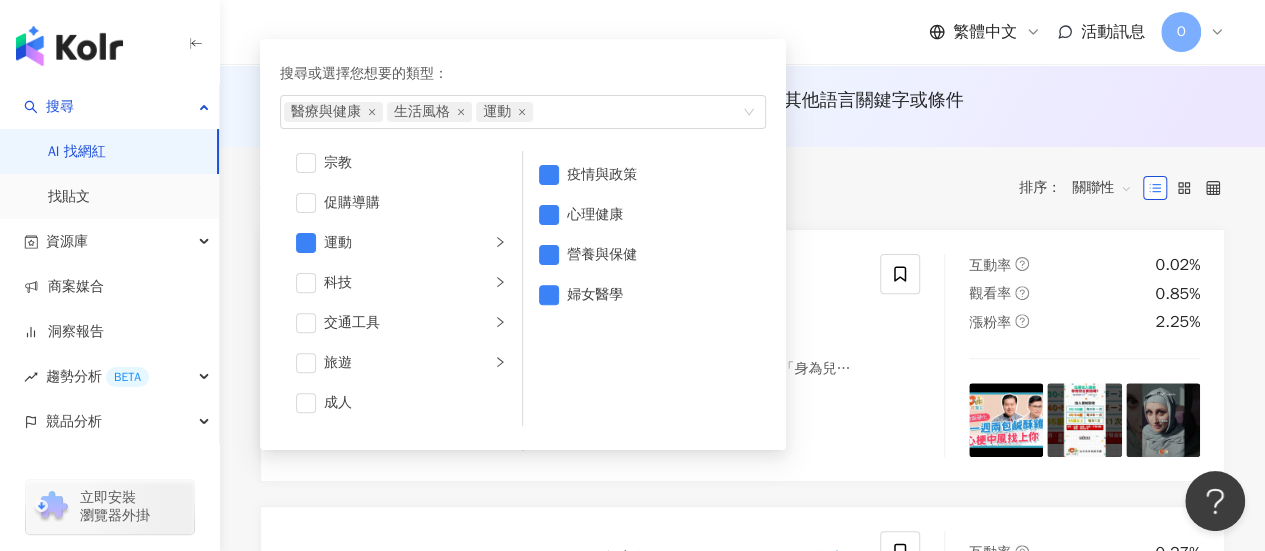 click on "共  1,994  筆 條件 ： 關鍵字：醫生 追蹤數：100,000-299,999 重置 排序： 關聯性" at bounding box center [742, 188] 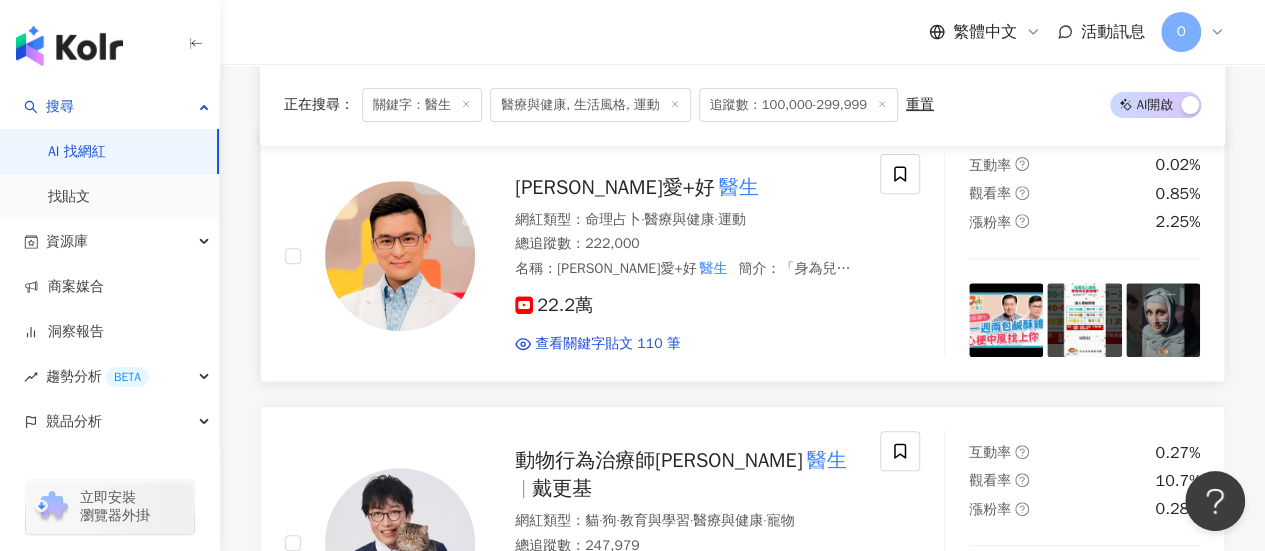 scroll, scrollTop: 200, scrollLeft: 0, axis: vertical 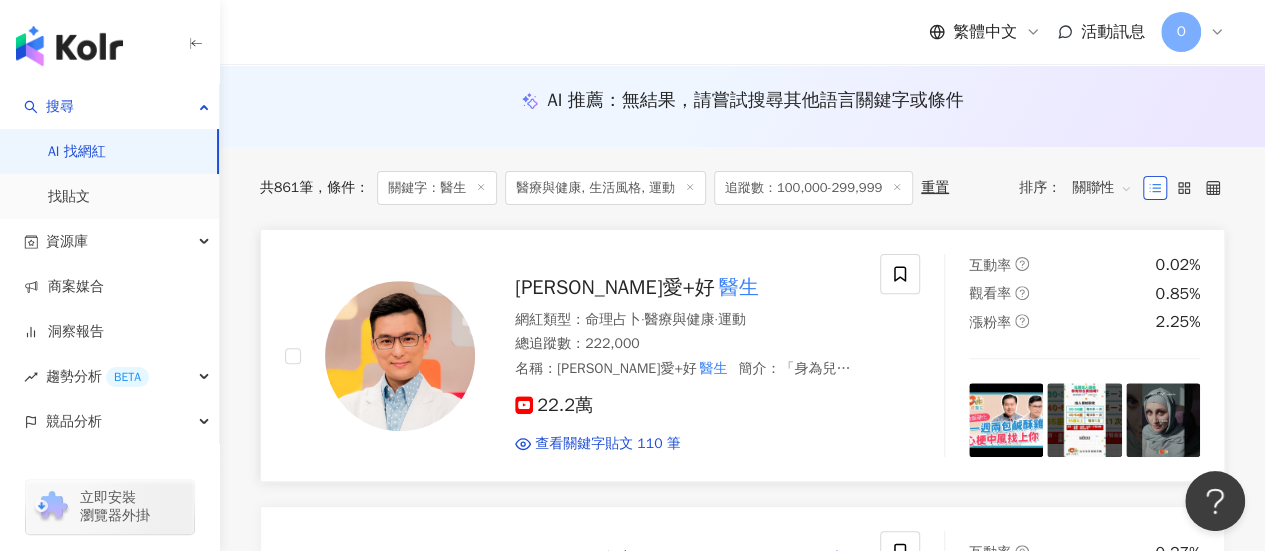 click on "黃瑽寧愛+好 醫生 網紅類型 ： 命理占卜  ·  醫療與健康  ·  運動 總追蹤數 ： 222,000 名稱 ： 黃瑽寧愛+好 醫生 簡介 ： 「身為兒科 醫生 ，我發現兒童的健康，其實也與家中成員的健康息息相關。以家庭為一體來看，健康也應當一起來維持！」─愛+好 醫生 主持人 馬偕兒童醫院小兒感染科 黃瑽寧醫師  GOOD TV《愛+好 醫生 醫生 》YouTube官方頻道 優質節目需要您的支持：https://goo.gl/nY3zf6  #黃瑽寧醫師 #全齡醫學 #小兒科 #故事醫學  #黃瑽� 22.2萬 查看關鍵字貼文 110 筆" at bounding box center [665, 356] 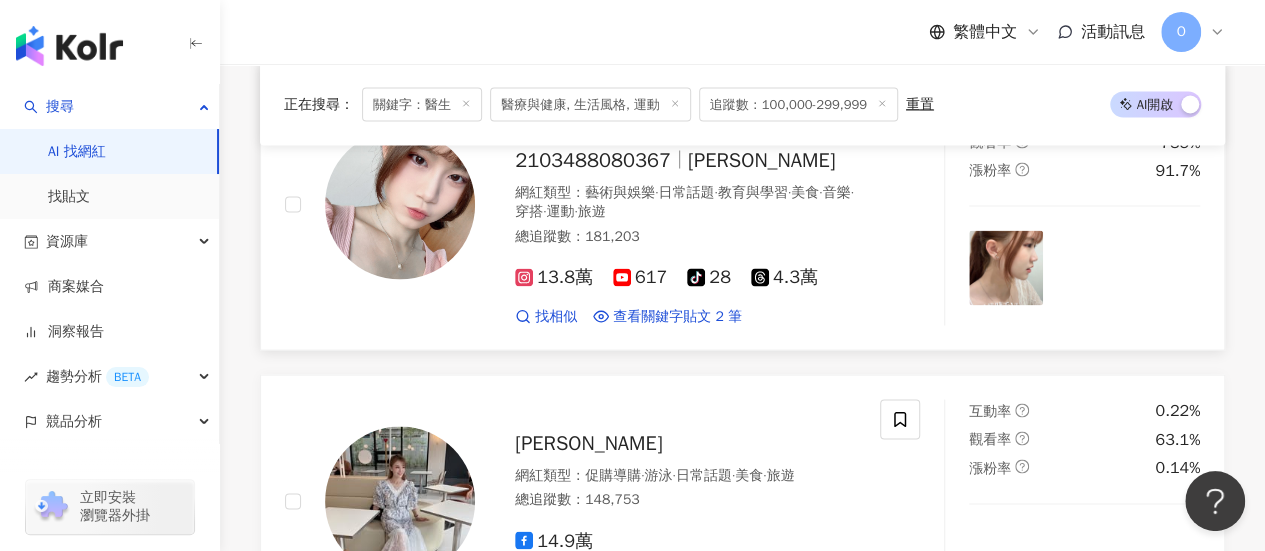 scroll, scrollTop: 1700, scrollLeft: 0, axis: vertical 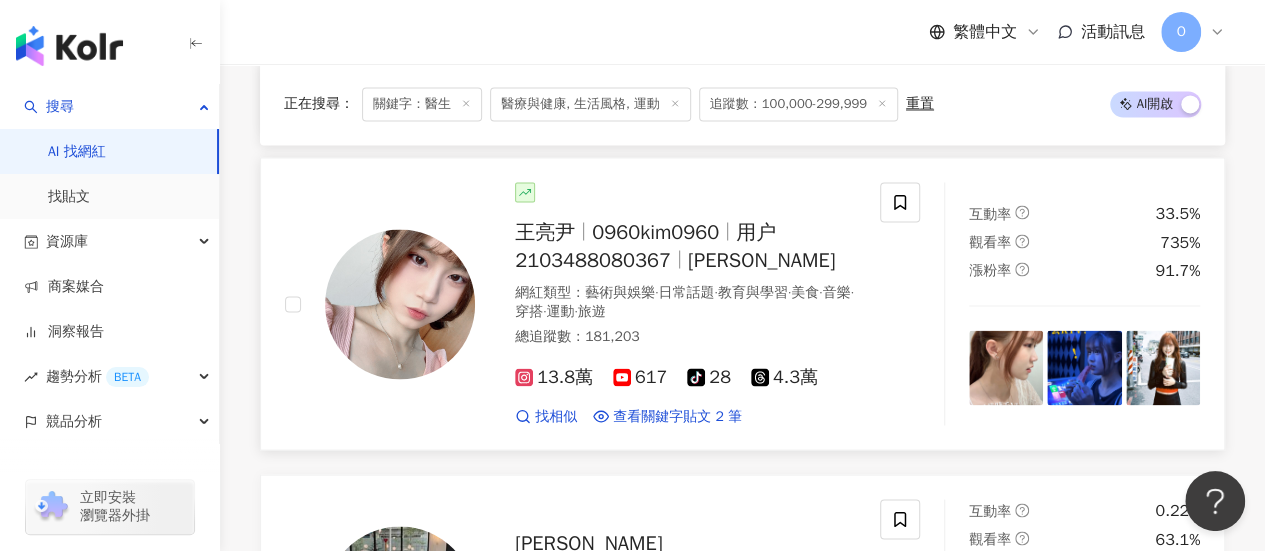 click on "用户2103488080367" at bounding box center (645, 245) 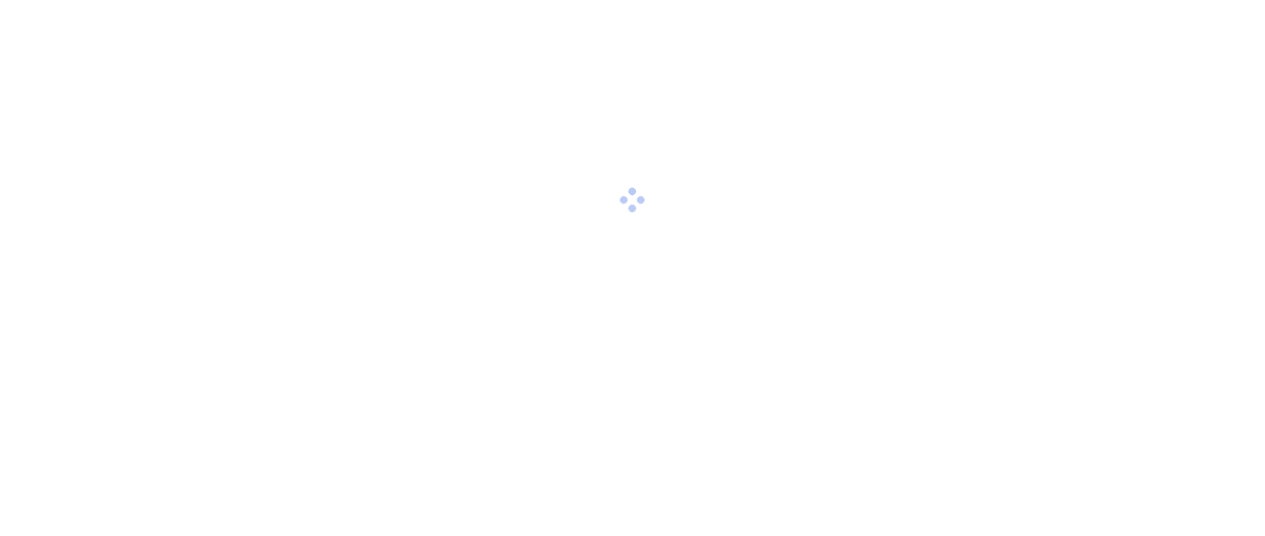 scroll, scrollTop: 0, scrollLeft: 0, axis: both 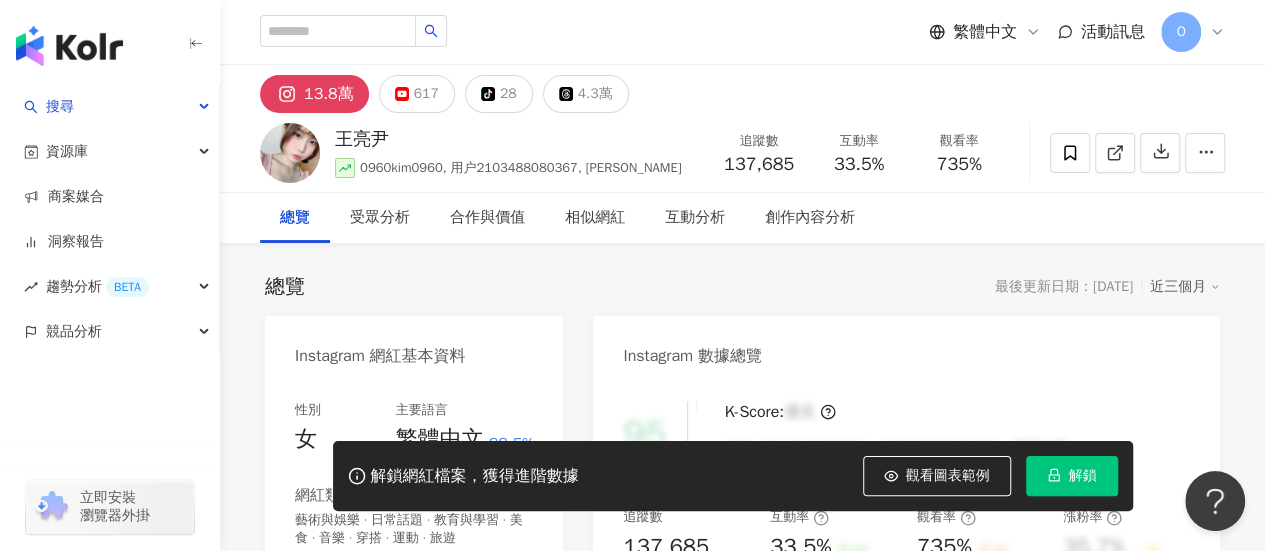 click on "解鎖" at bounding box center (1083, 476) 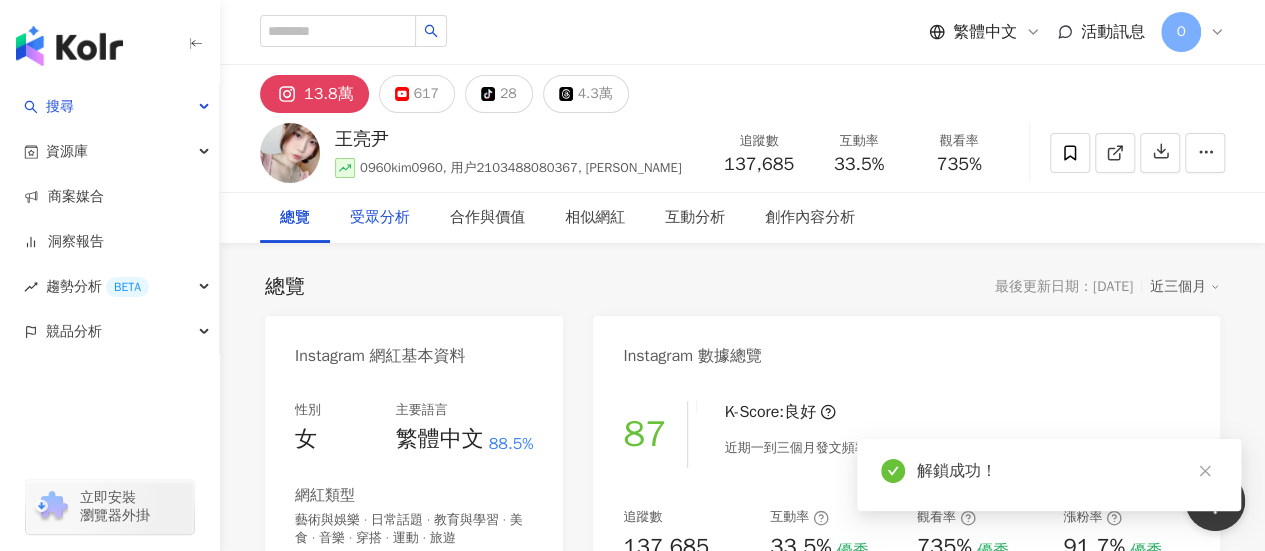 click on "受眾分析" at bounding box center (380, 218) 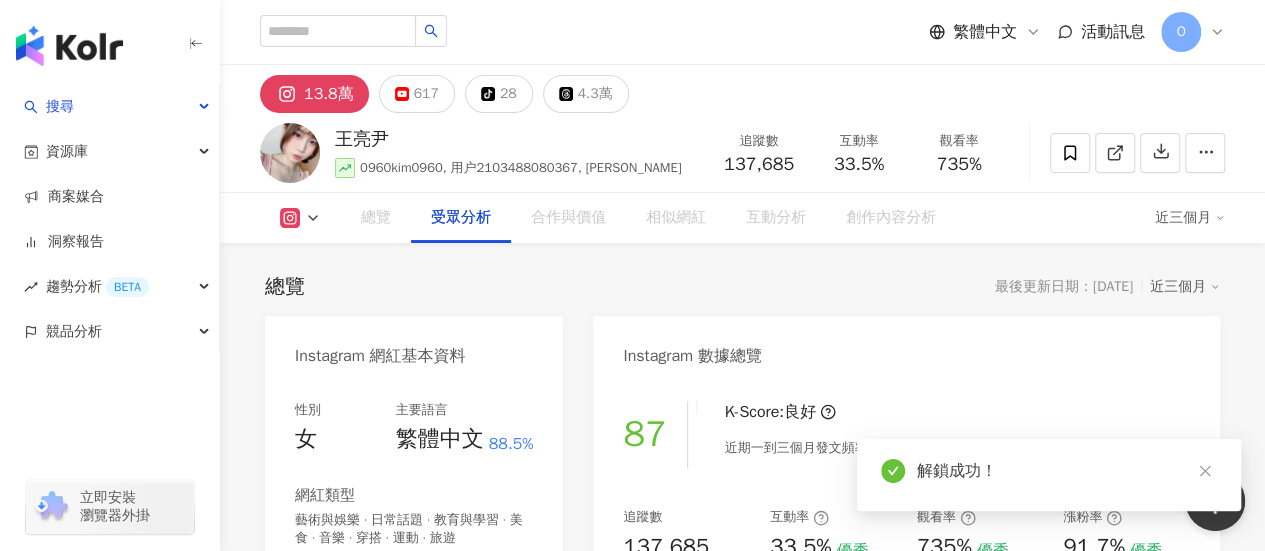 scroll, scrollTop: 1757, scrollLeft: 0, axis: vertical 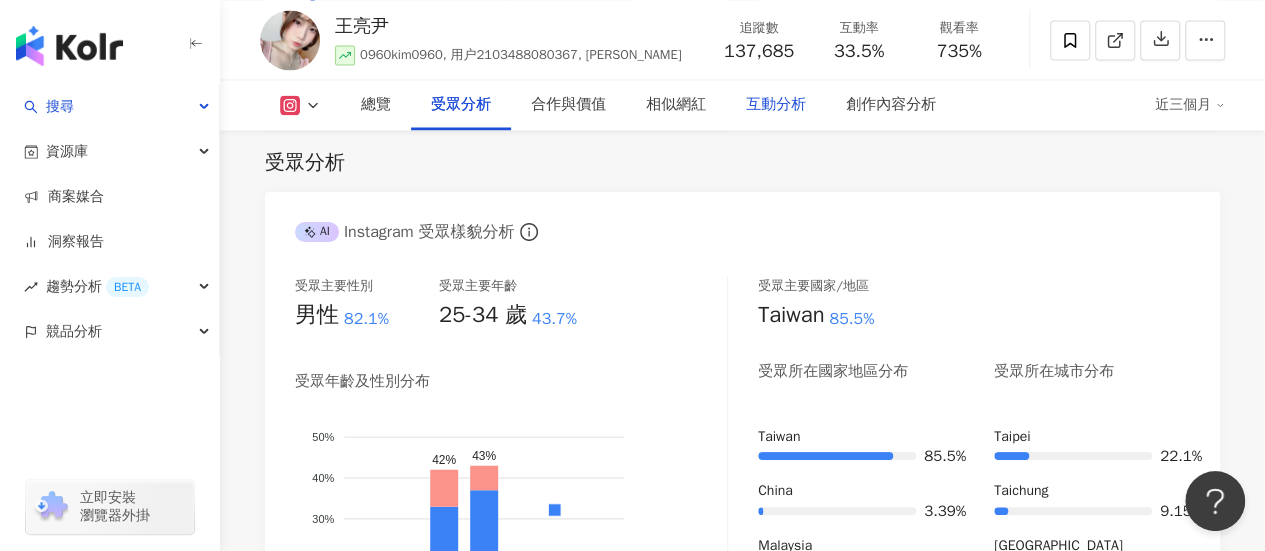 click on "互動分析" at bounding box center [776, 105] 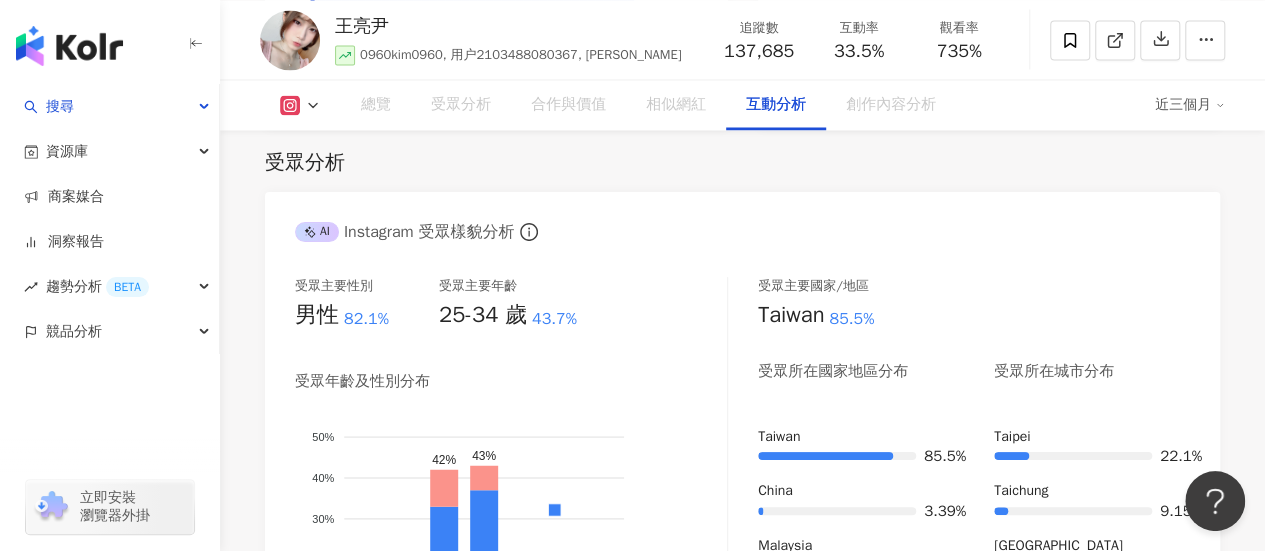 scroll, scrollTop: 3928, scrollLeft: 0, axis: vertical 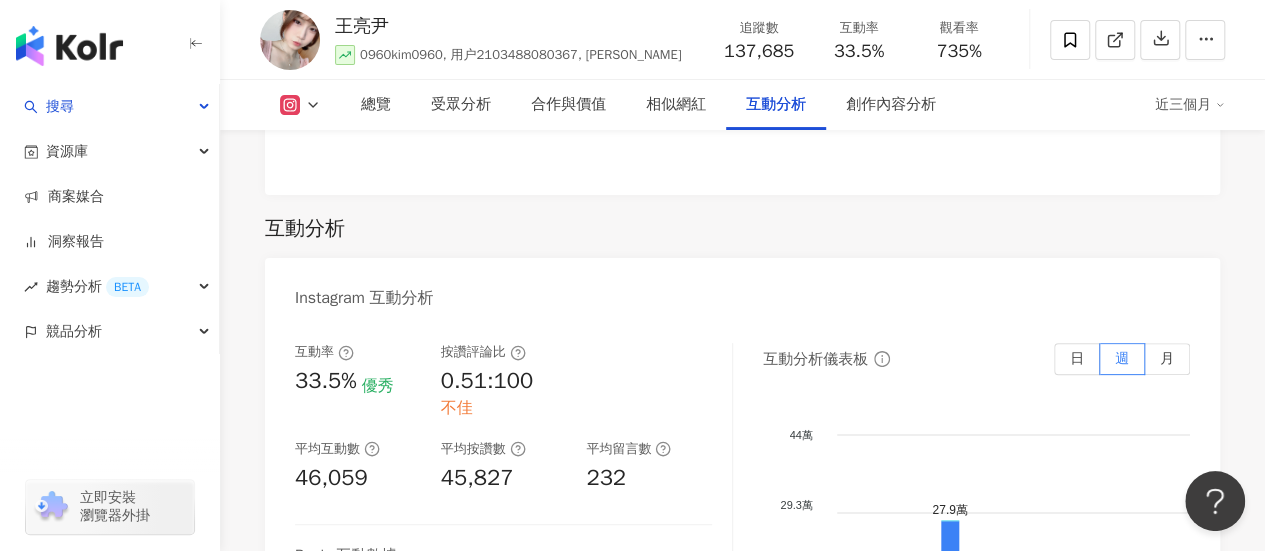 drag, startPoint x: 342, startPoint y: 28, endPoint x: 331, endPoint y: 28, distance: 11 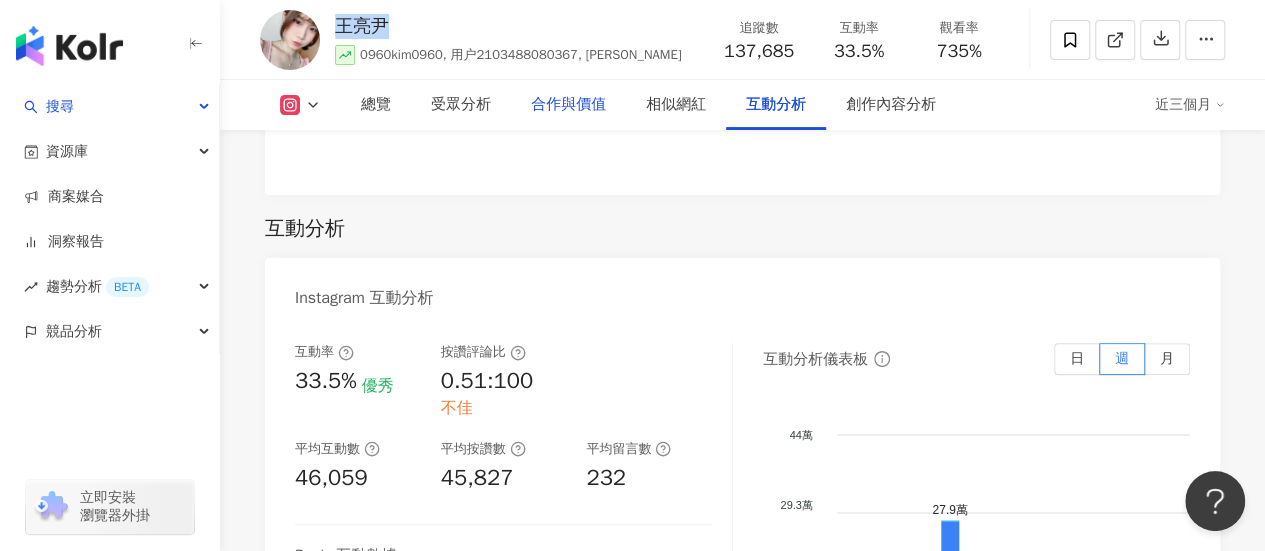 click on "互動分析 Instagram 互動分析 互動率   33.5% 優秀 按讚評論比   0.51:100 不佳 平均互動數    46,059 平均按讚數   45,827 平均留言數   232 Reels 互動數據 Reels 互動率   45.9% 優秀 Reels 平均互動數   63,244 Reels 平均按讚數   62,931 Reels 平均留言數   313 互動分析儀表板 日 週 月 44萬 44萬 29.3萬 29.3萬 14.7萬 14.7萬 0 0 27.9萬 6.1萬 6,545 3萬 4,378 32萬 5.5萬 7,561 5,144 4,864 1萬 4/28 4/28 27.9萬 6.1萬 6,545 3萬 4,378 32萬 5.5萬 7,561 5,144 4,864 1萬 4/28 4/28 5/4 5/4 5/11 5/11 5/18 5/18 5/25 5/25 6/1 6/1 6/8 6/8 6/15 6/15 6/22 6/22 6/29 6/29 7/6 7/6 7/13 7/13 7/20 7/20 7/27 7/27   按讚數     留言數   Instagram 觀看分析 Reels 觀看率   735% 優秀 Reels 平均觀看數   1,011,611 影音觀看分析儀表板 日 週 月 550萬 550萬 366.7萬 366.7萬 183.3萬 183.3萬 0 0 464.4萬 123.5萬 73.9萬 407.6萬 89.5萬 12.5萬 12.4萬 30.1萬 4/28 4/28 464.4萬 123.5萬 73.9萬 407.6萬 89.5萬 12.5萬 12.4萬 30.1萬 5/4" at bounding box center [742, 1071] 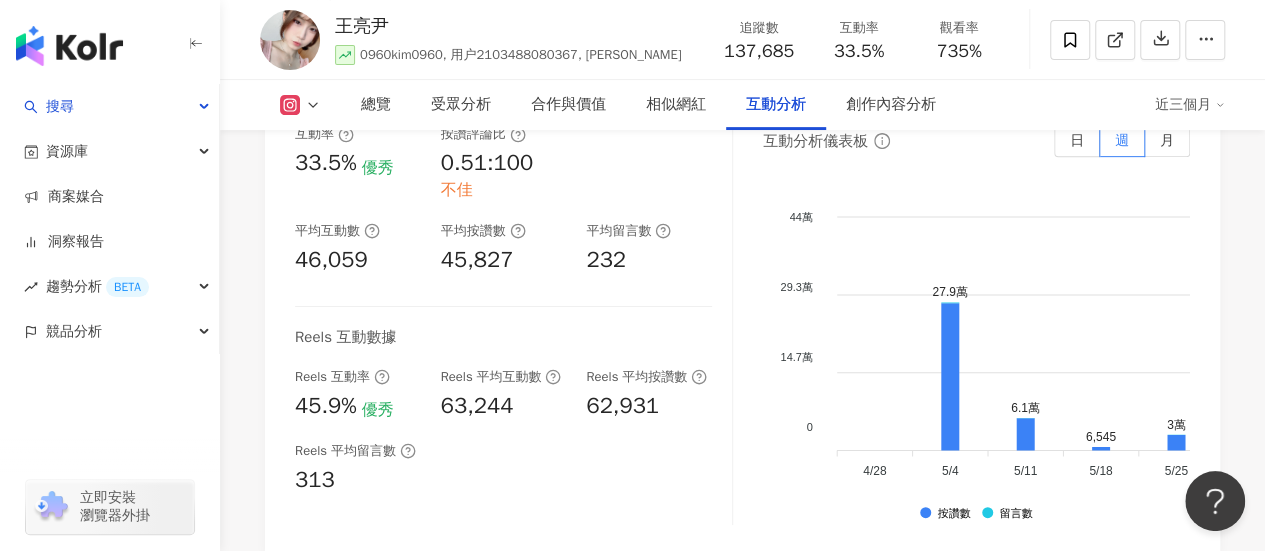 scroll, scrollTop: 4128, scrollLeft: 0, axis: vertical 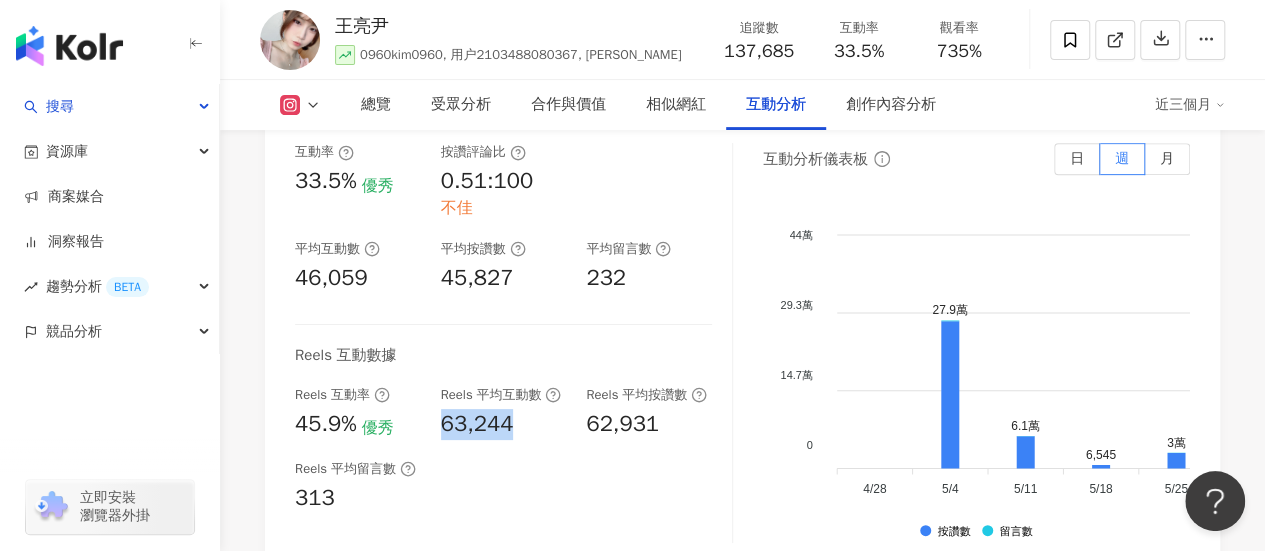 drag, startPoint x: 458, startPoint y: 364, endPoint x: 441, endPoint y: 369, distance: 17.720045 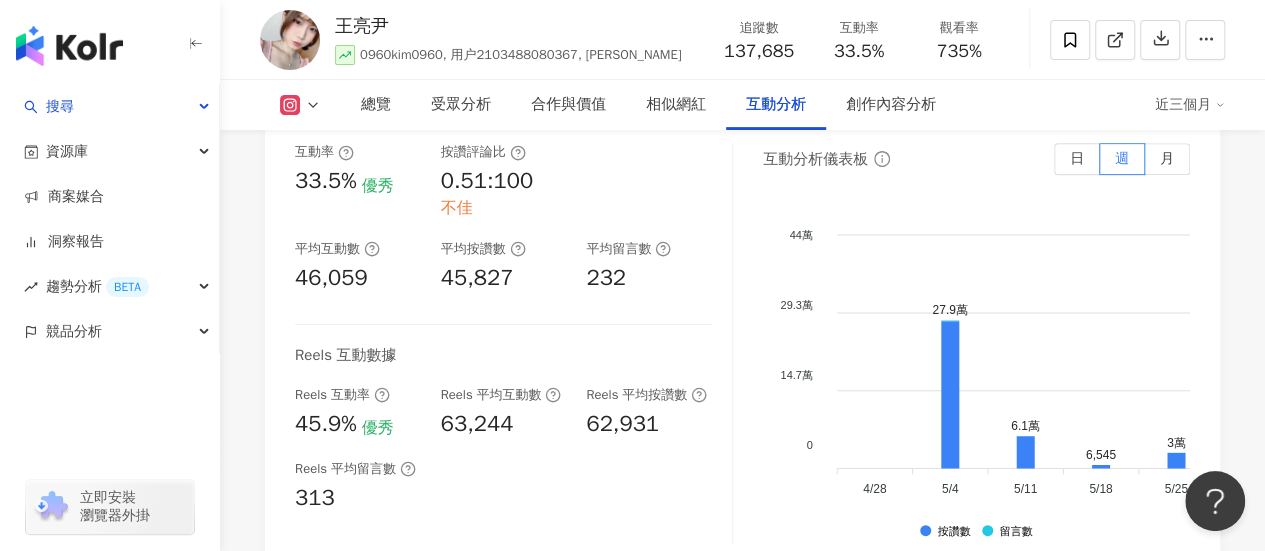 drag, startPoint x: 464, startPoint y: 370, endPoint x: 406, endPoint y: 487, distance: 130.58714 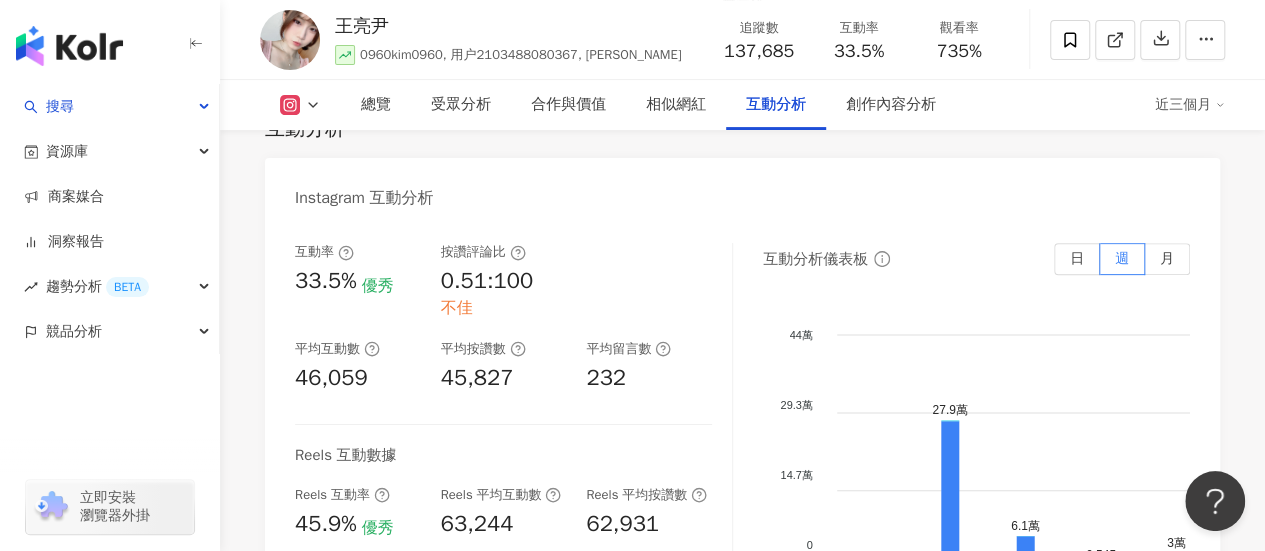 click on "互動率   33.5% 優秀 按讚評論比   0.51:100 不佳 平均互動數    46,059 平均按讚數   45,827 平均留言數   232 Reels 互動數據 Reels 互動率   45.9% 優秀 Reels 平均互動數   63,244 Reels 平均按讚數   62,931 Reels 平均留言數   313" at bounding box center [514, 443] 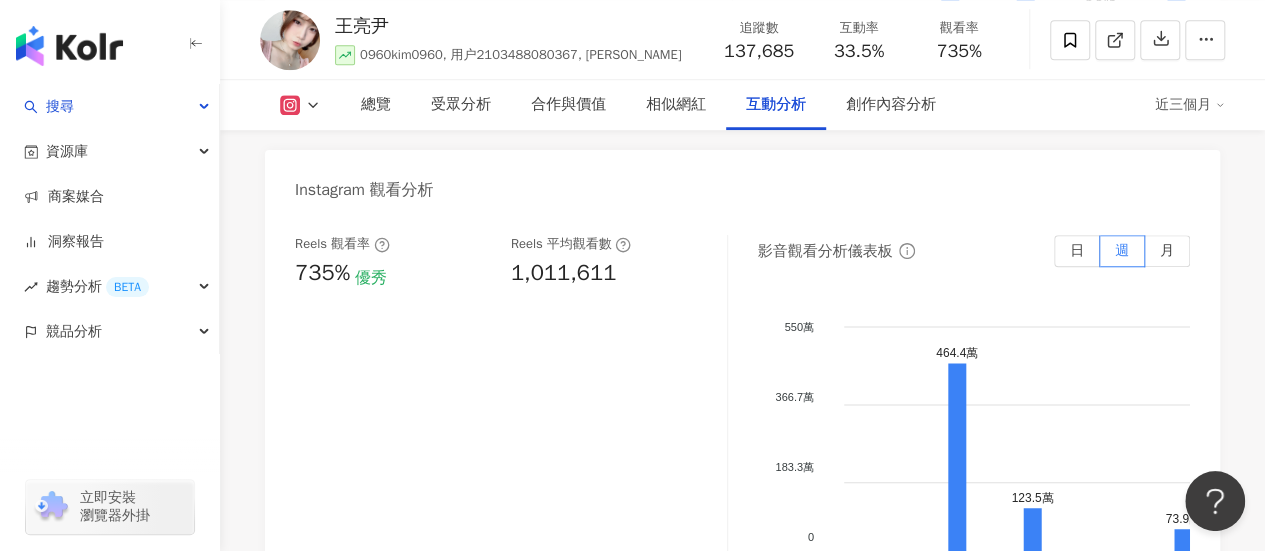 scroll, scrollTop: 4428, scrollLeft: 0, axis: vertical 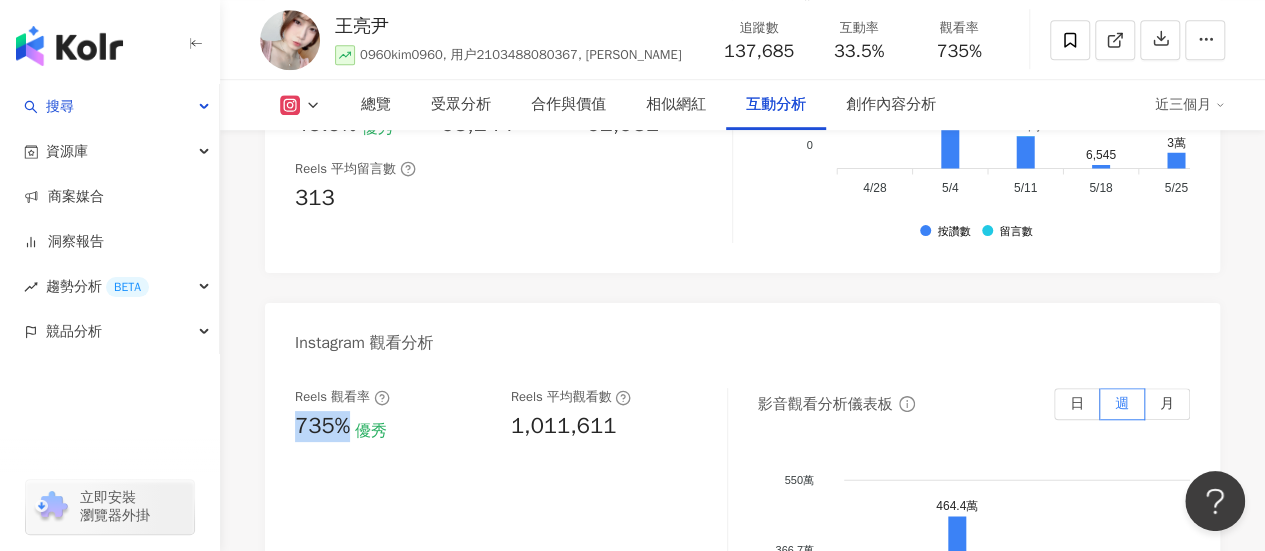 drag, startPoint x: 355, startPoint y: 365, endPoint x: 296, endPoint y: 369, distance: 59.135437 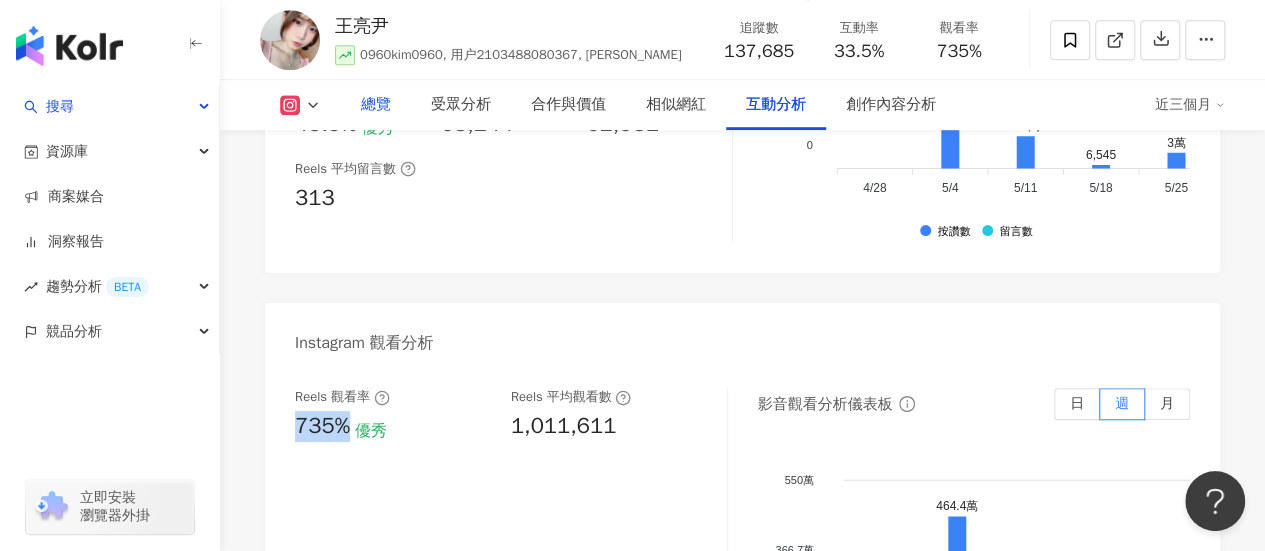 drag, startPoint x: 366, startPoint y: 318, endPoint x: 363, endPoint y: 129, distance: 189.0238 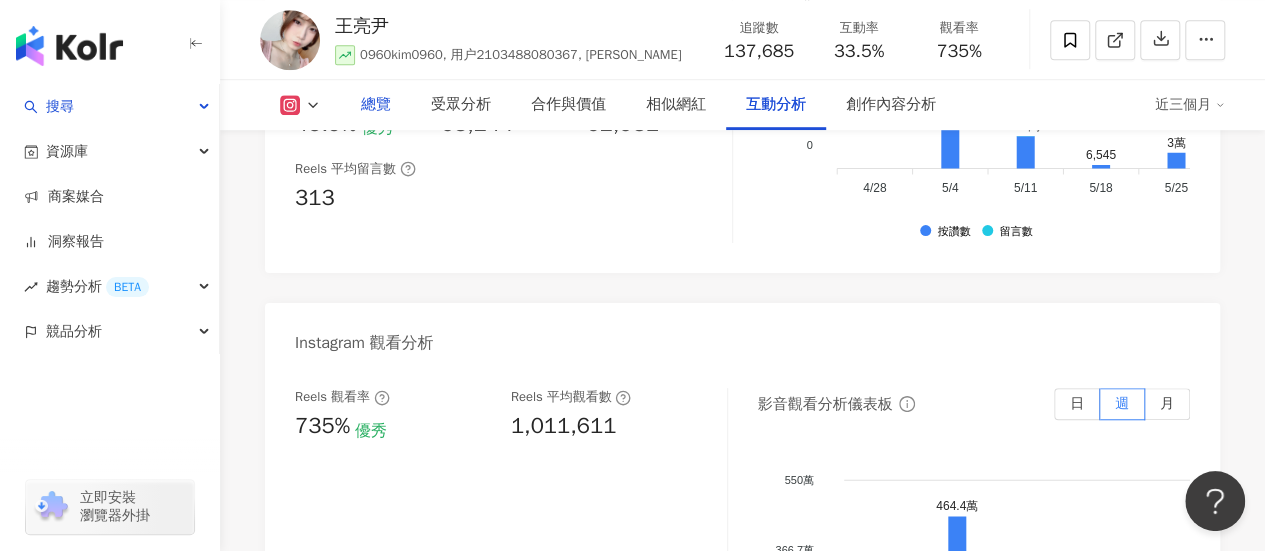 click on "總覽" at bounding box center [376, 105] 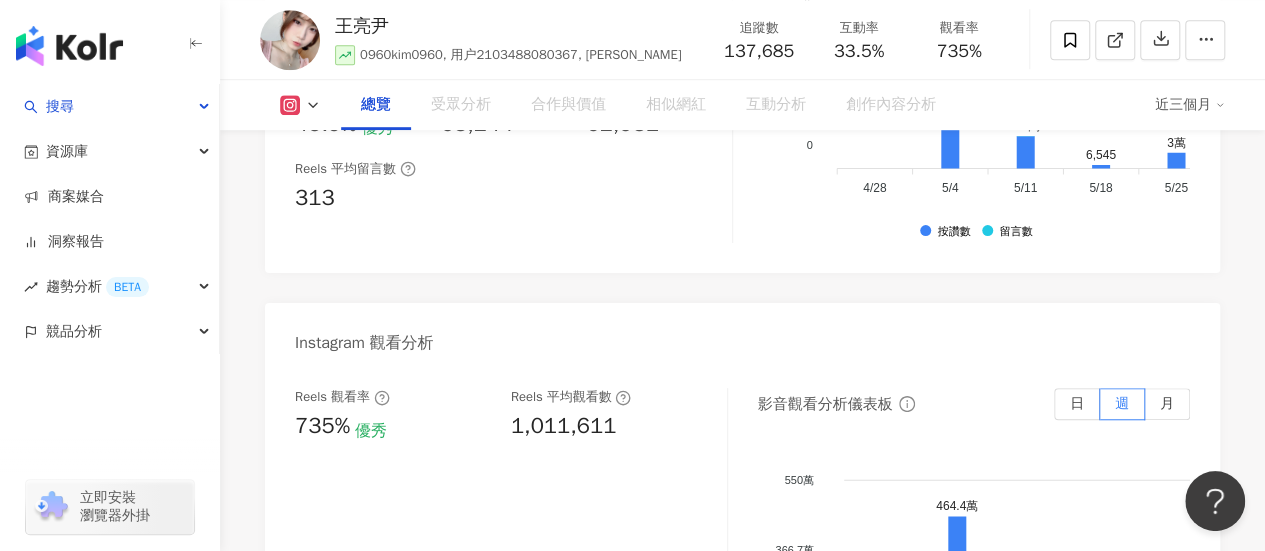 scroll, scrollTop: 122, scrollLeft: 0, axis: vertical 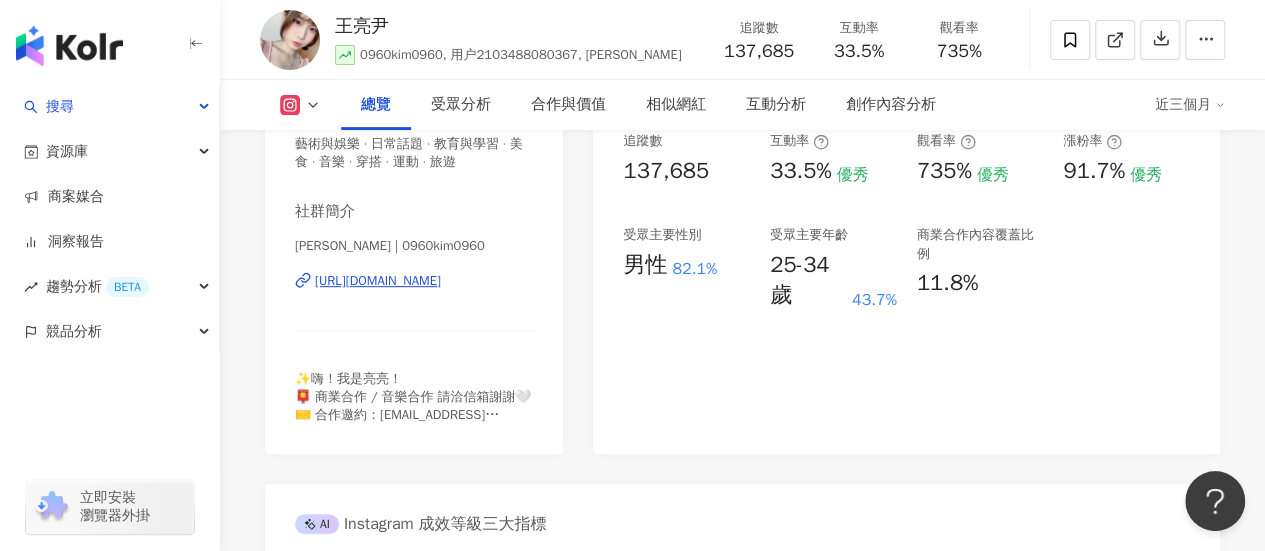 click on "https://www.instagram.com/0960kim0960/" at bounding box center [378, 281] 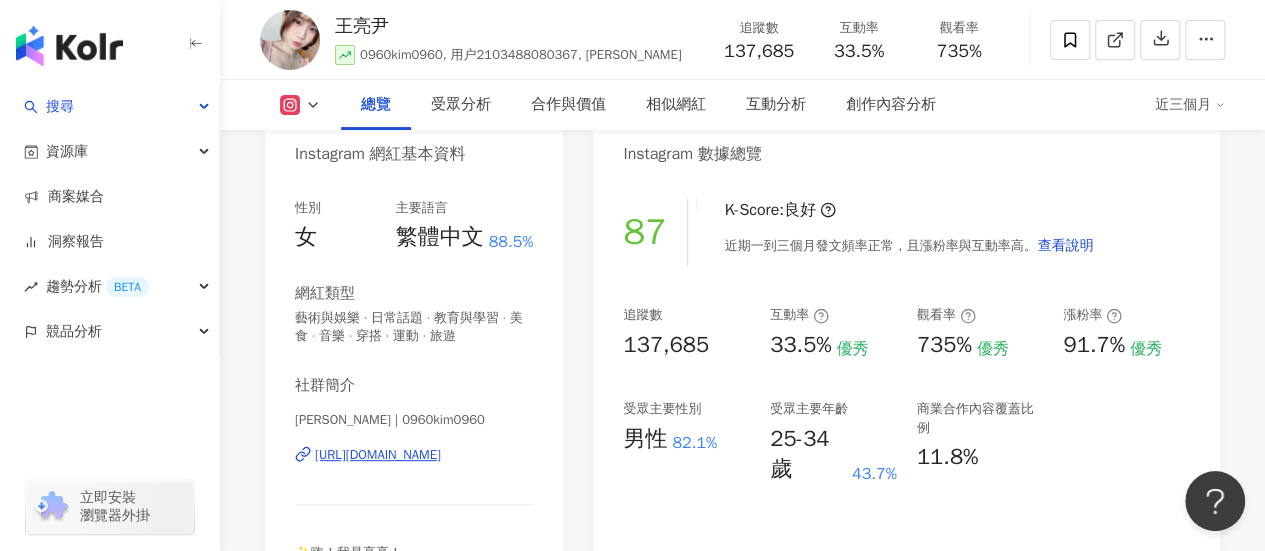 scroll, scrollTop: 176, scrollLeft: 0, axis: vertical 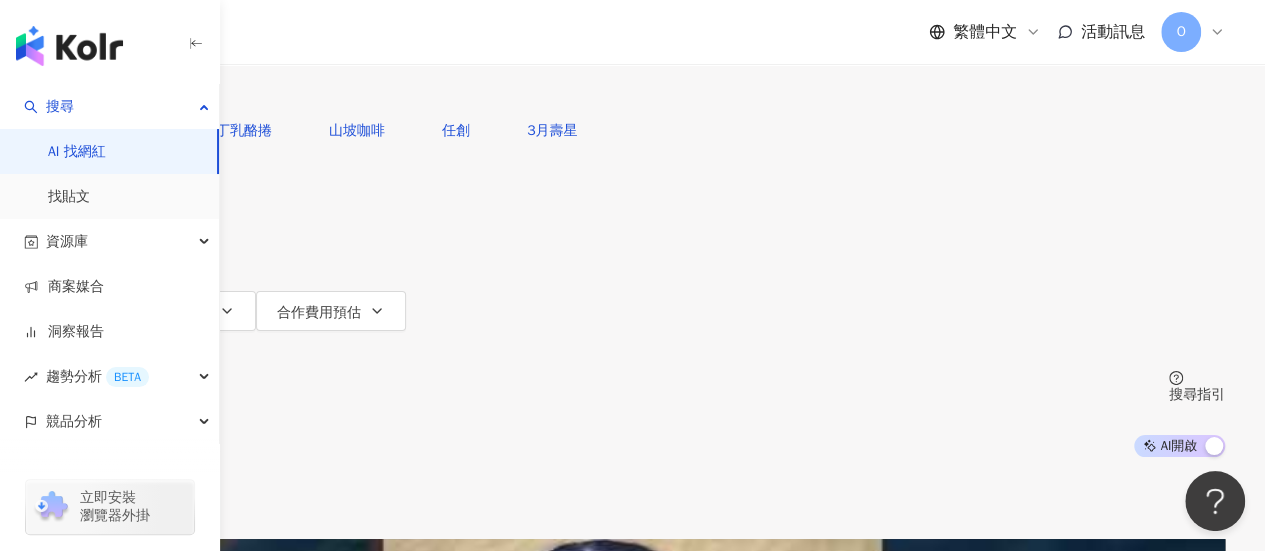 click at bounding box center (250, 19) 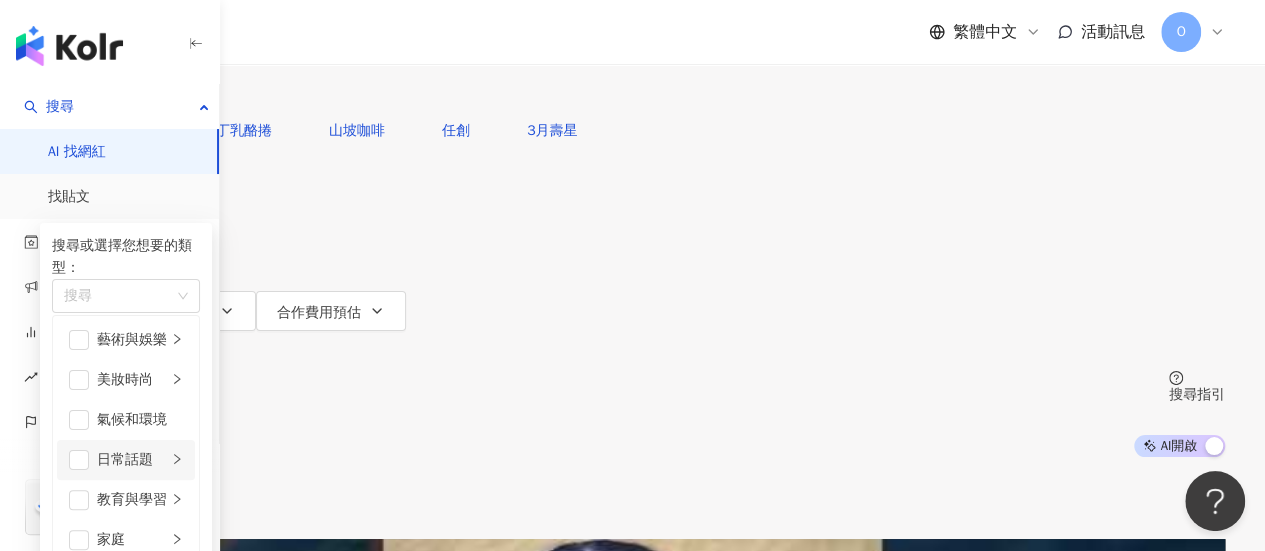 scroll, scrollTop: 100, scrollLeft: 0, axis: vertical 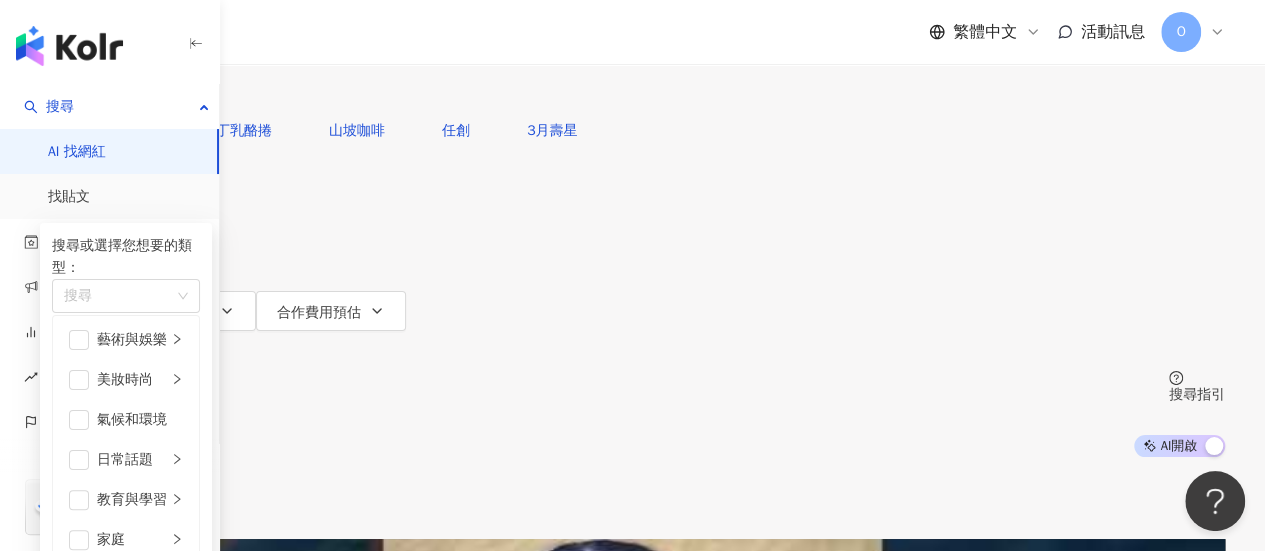 click on "不分平台 台灣 搜尋" at bounding box center [632, 55] 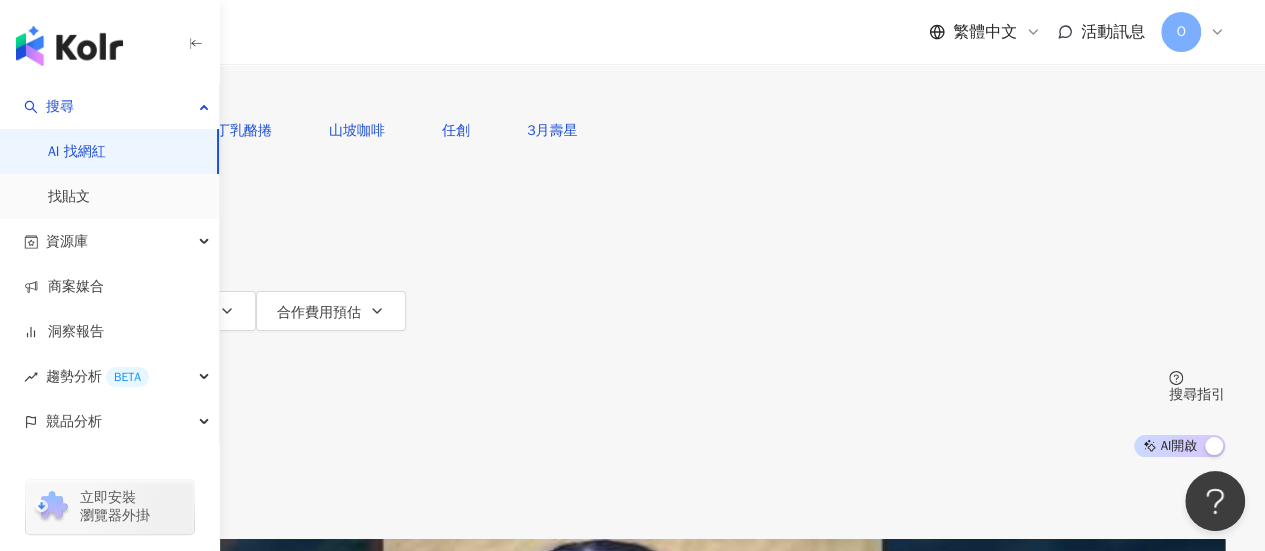 click at bounding box center (250, 19) 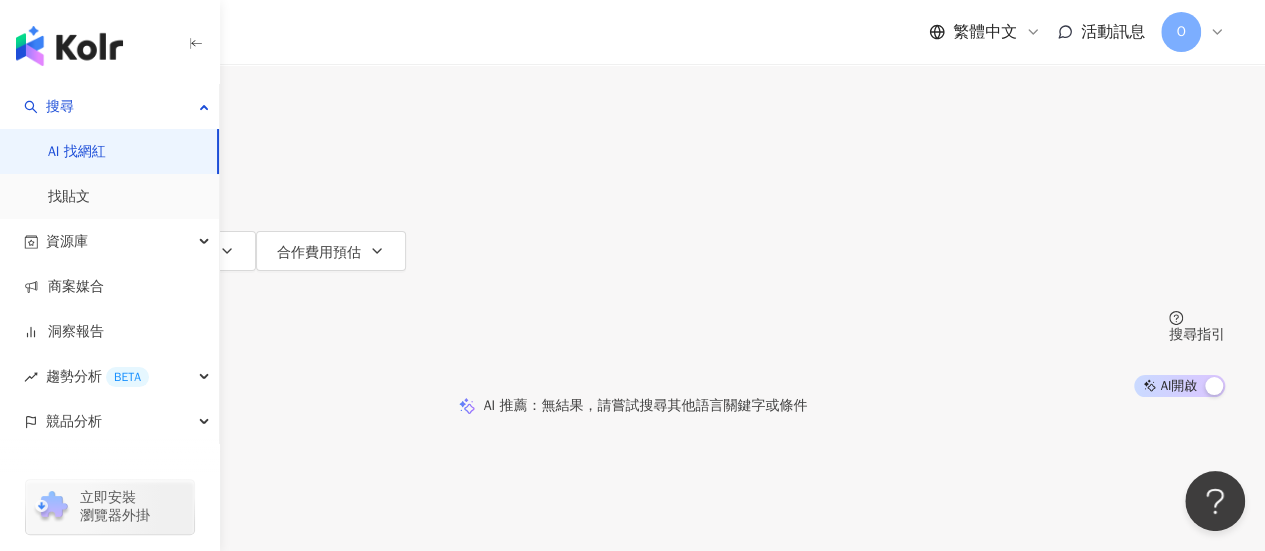 type on "***" 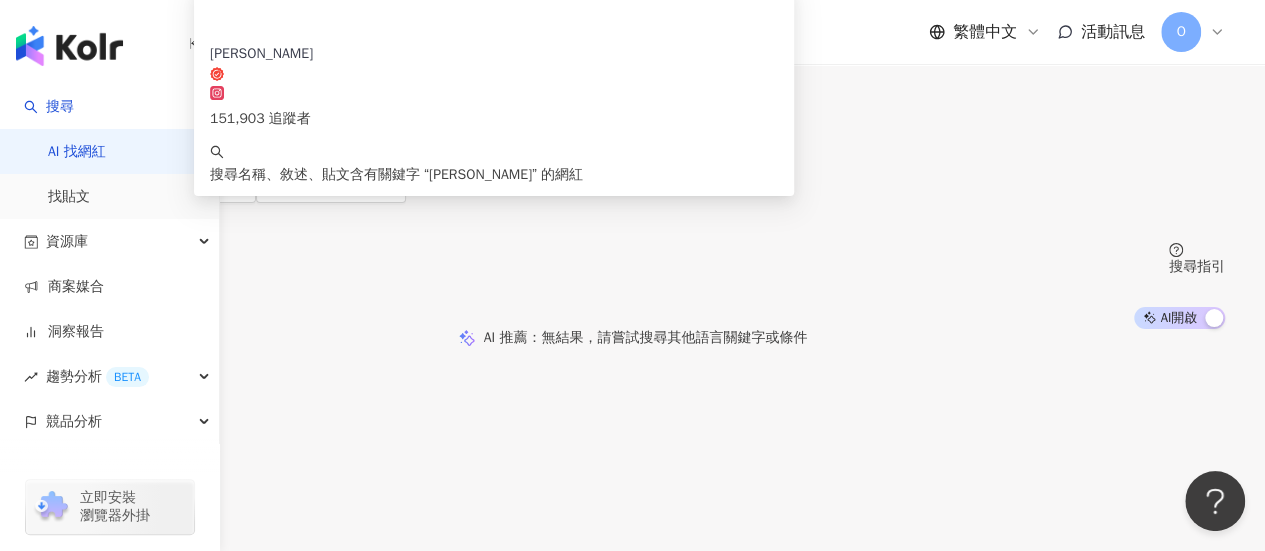 scroll, scrollTop: 100, scrollLeft: 0, axis: vertical 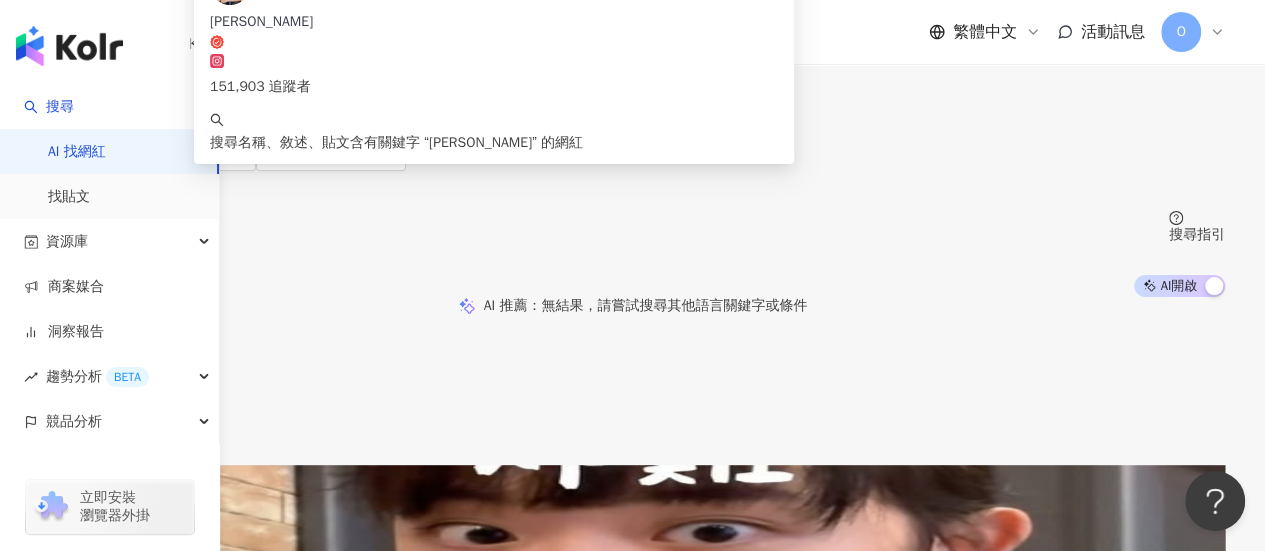 click on "林妤襄" at bounding box center (94, 622) 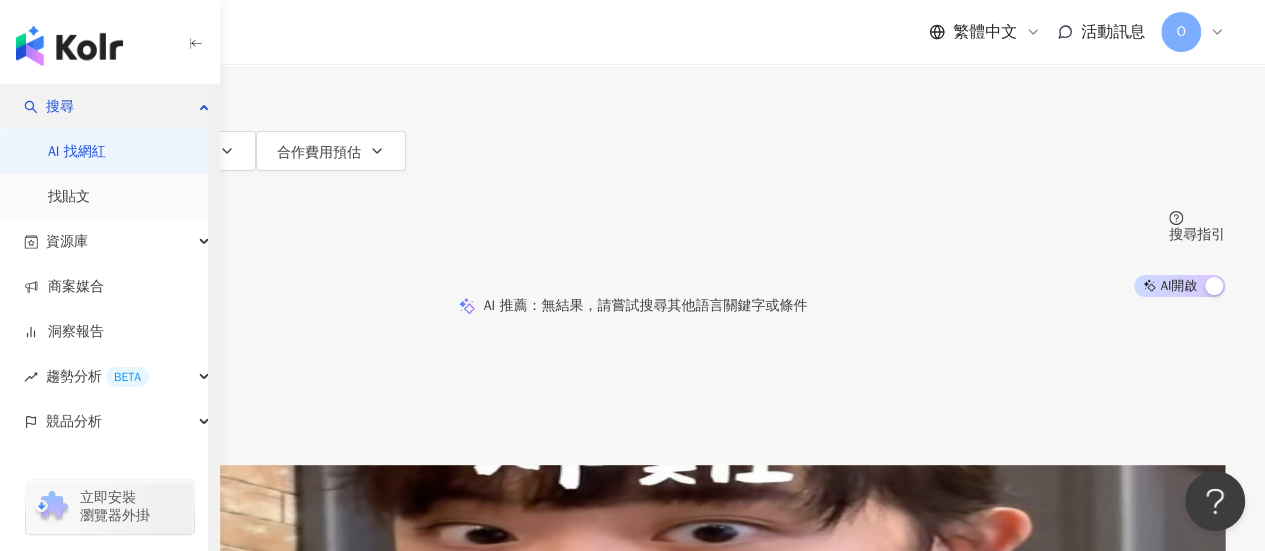 click on "搜尋" at bounding box center [109, 106] 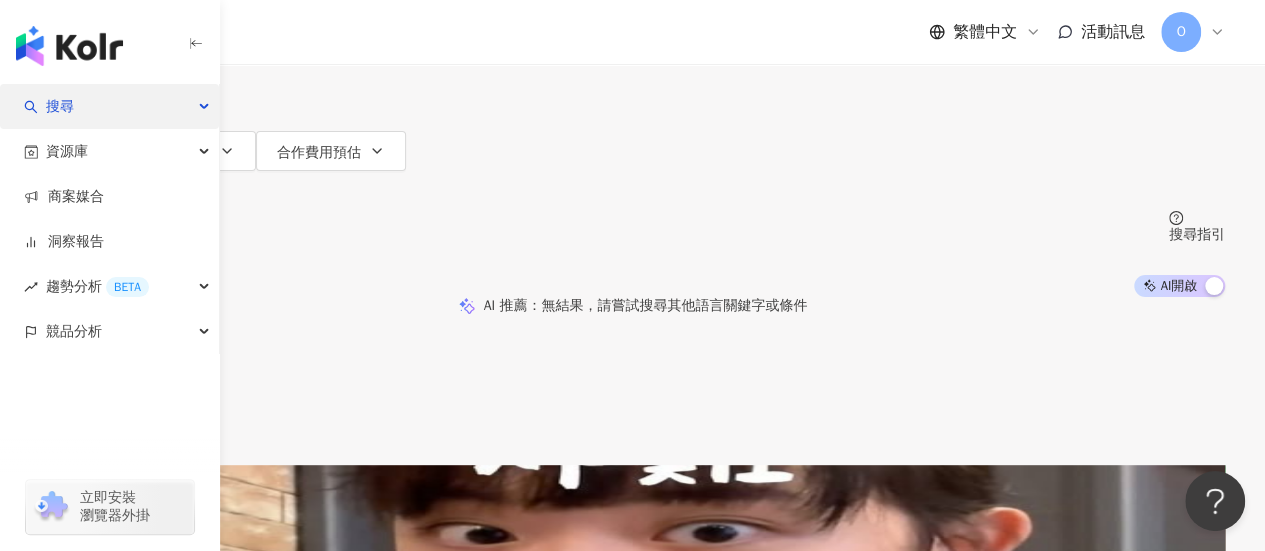 click on "搜尋" at bounding box center (60, 106) 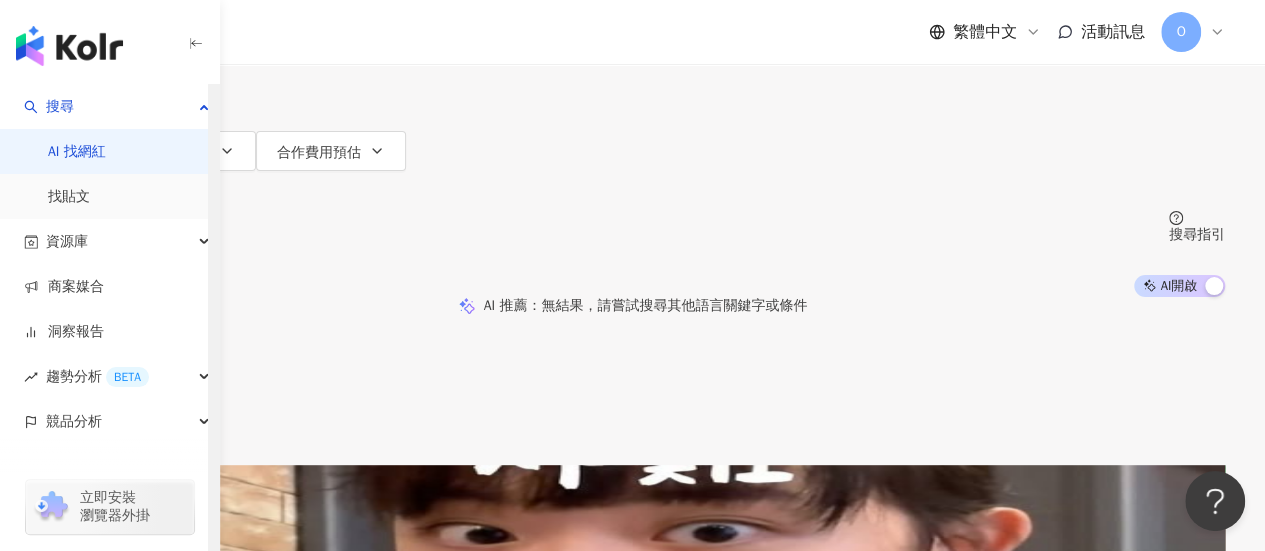 click on "繁體中文 活動訊息 O" at bounding box center (742, 32) 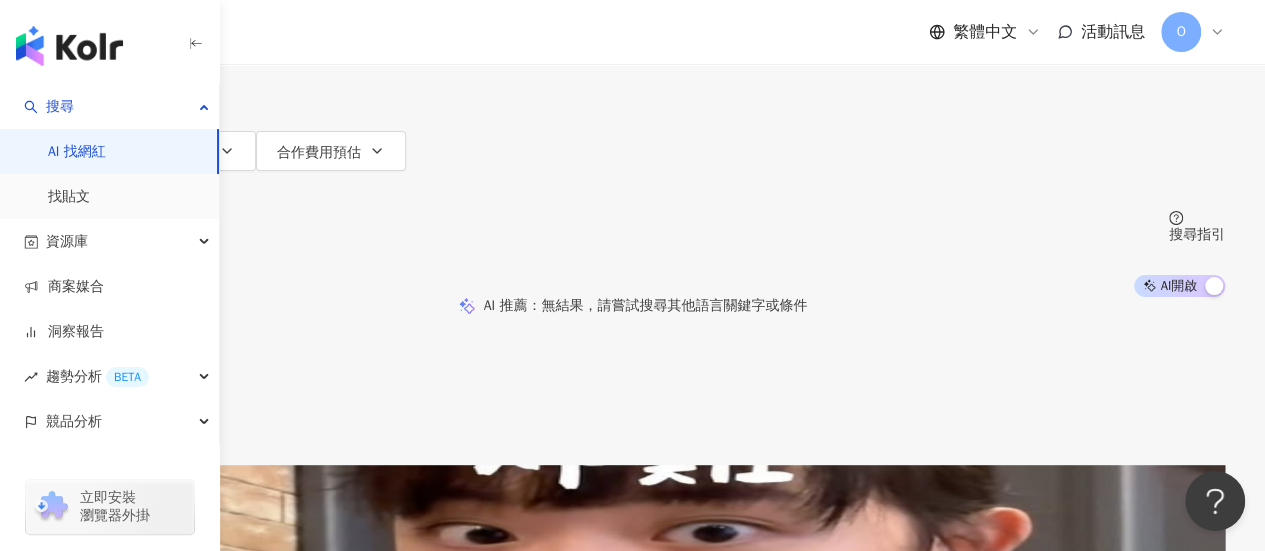 click on "繁體中文 活動訊息 O" at bounding box center (742, 32) 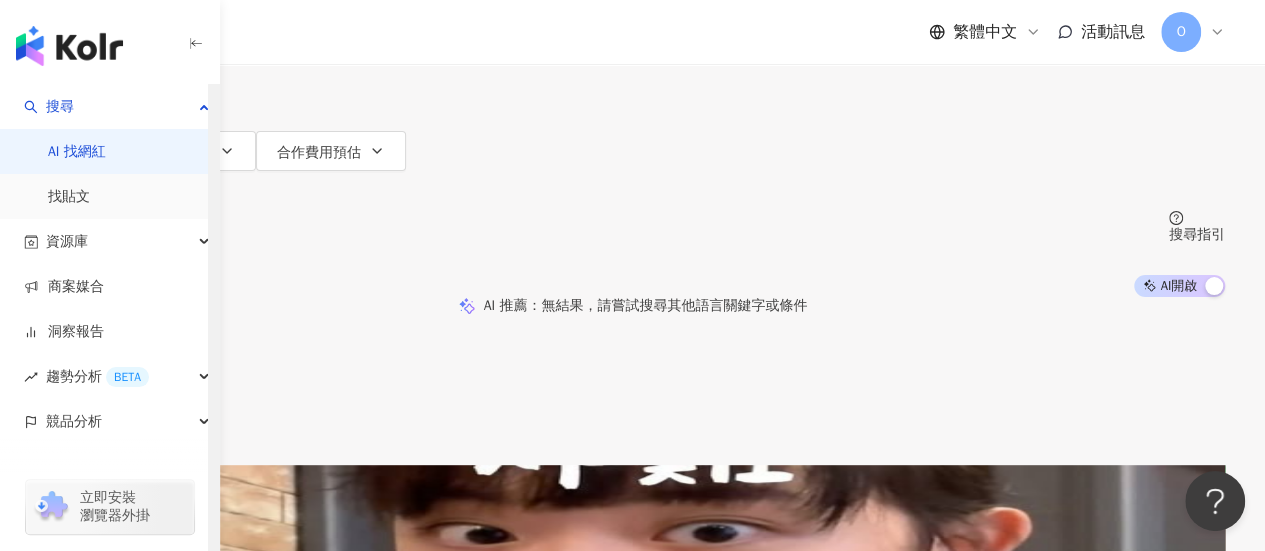 click at bounding box center [69, 46] 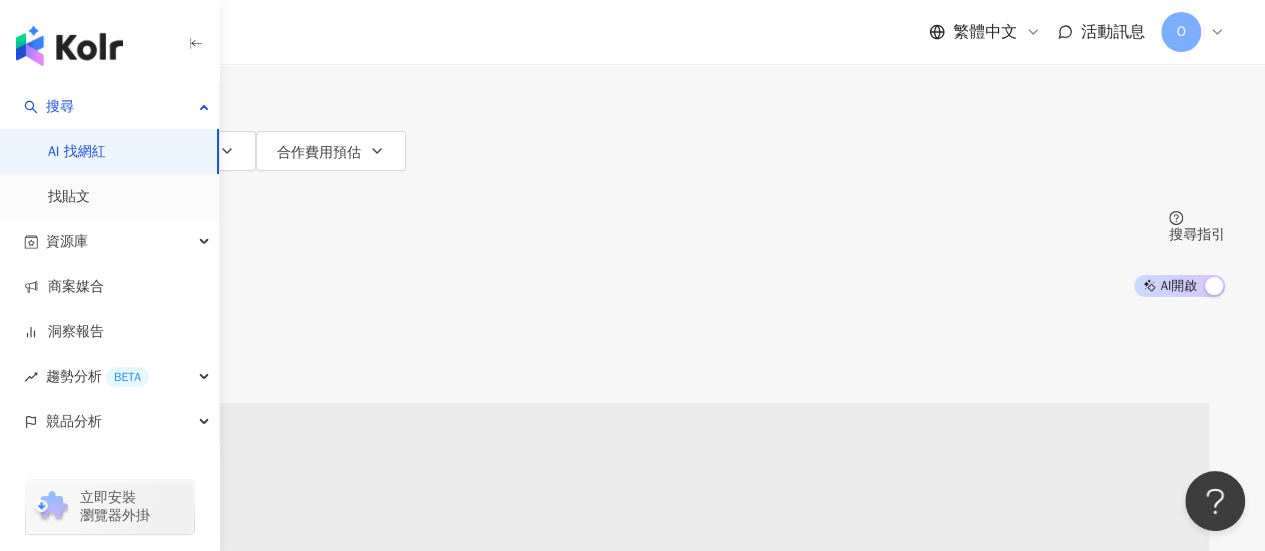 scroll, scrollTop: 0, scrollLeft: 0, axis: both 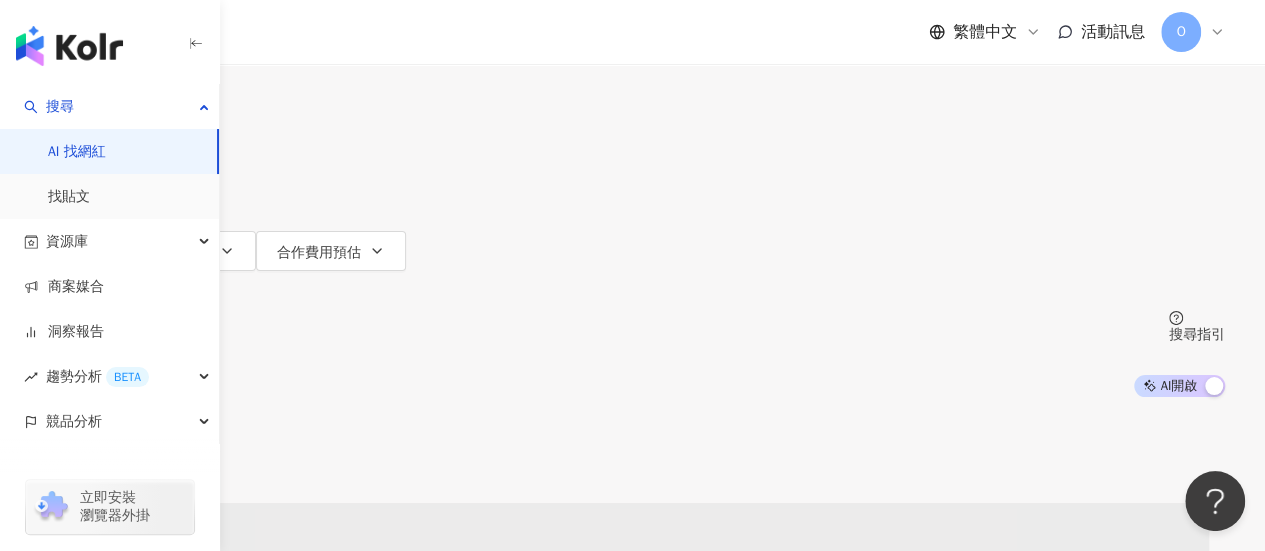 click at bounding box center [250, 19] 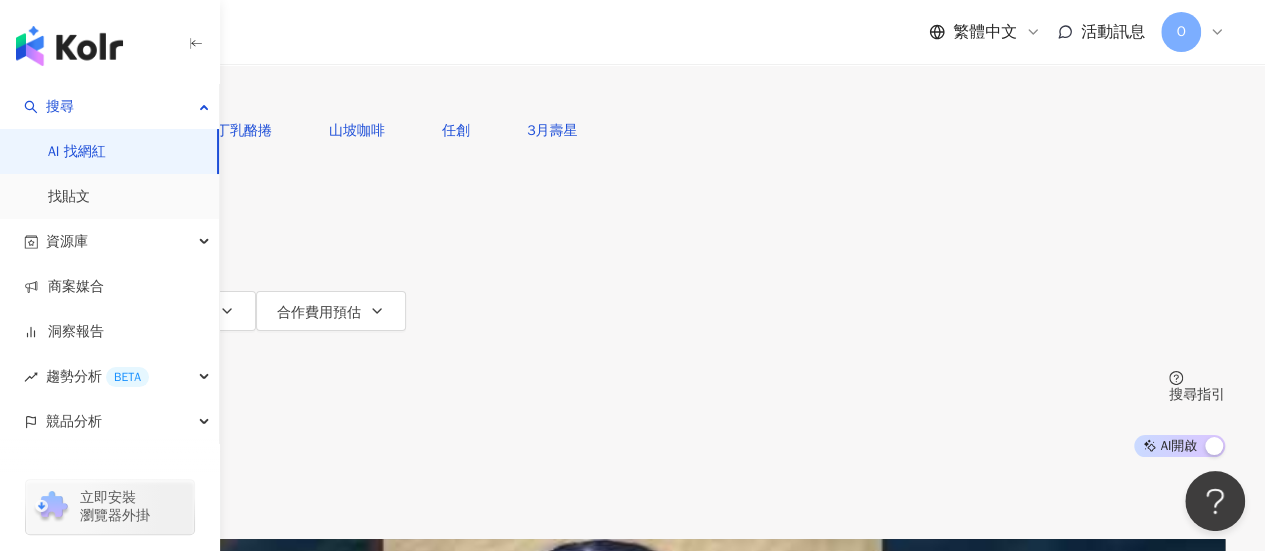 paste on "****" 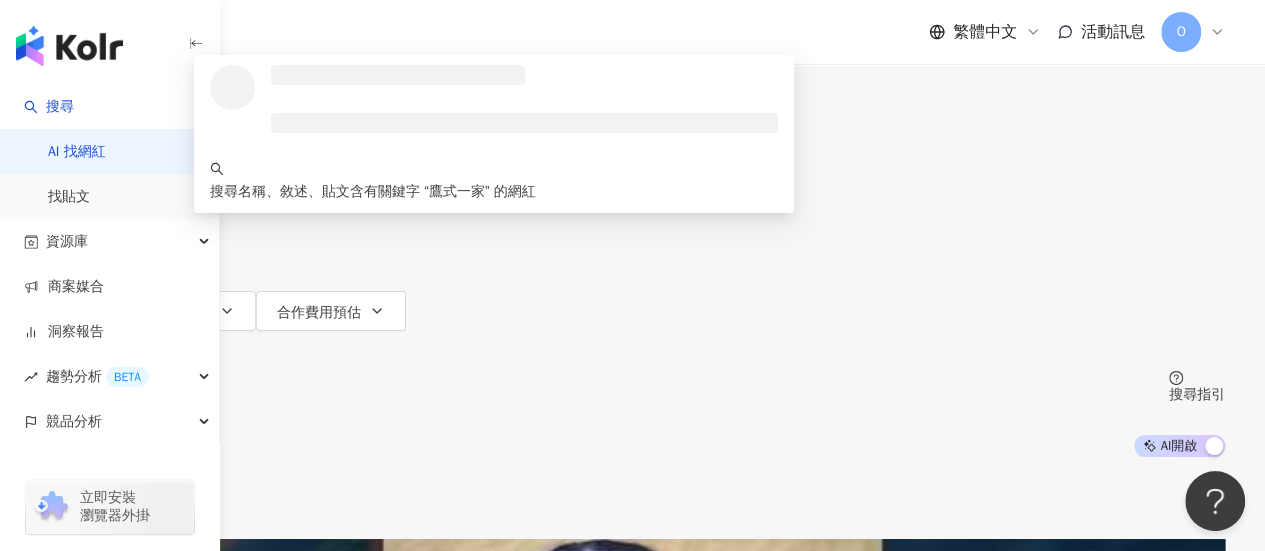 type on "****" 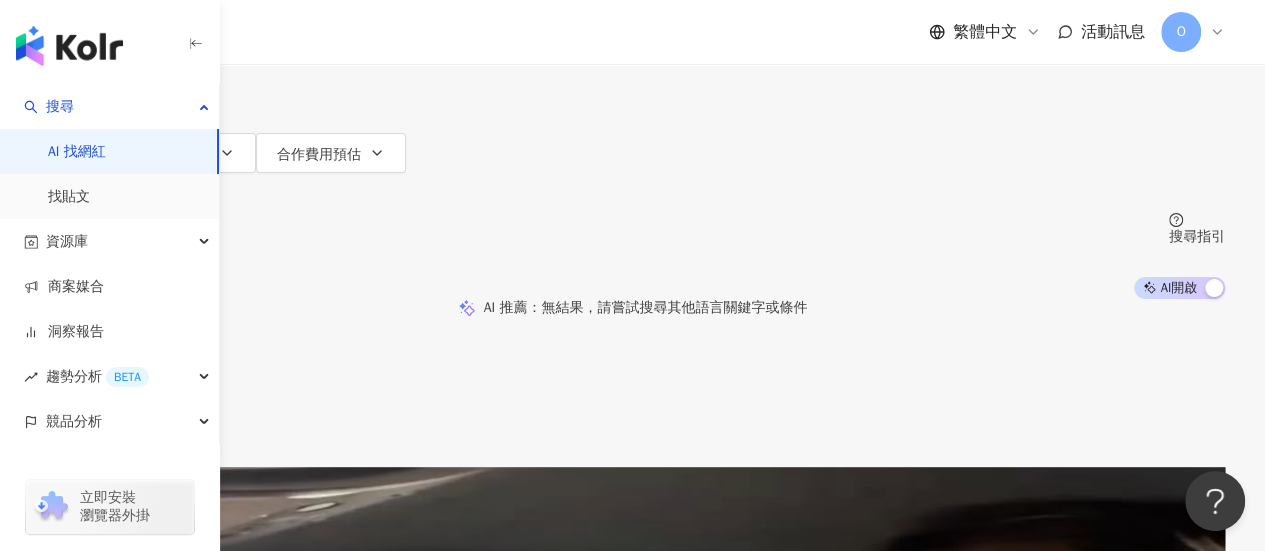 scroll, scrollTop: 100, scrollLeft: 0, axis: vertical 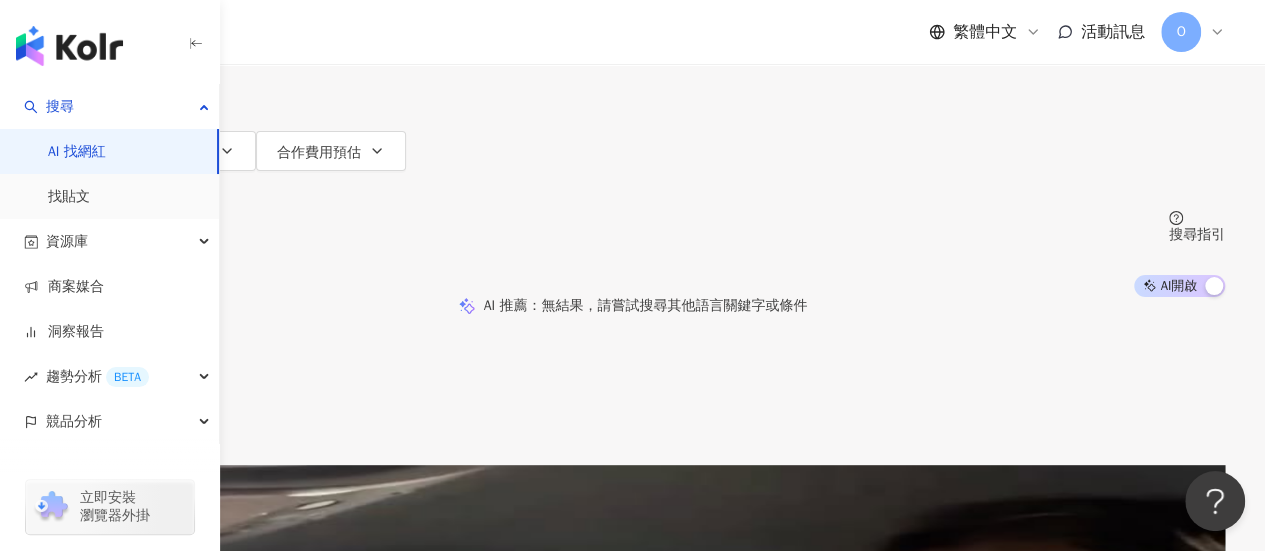 click on "鷹式家庭" at bounding box center (76, 642) 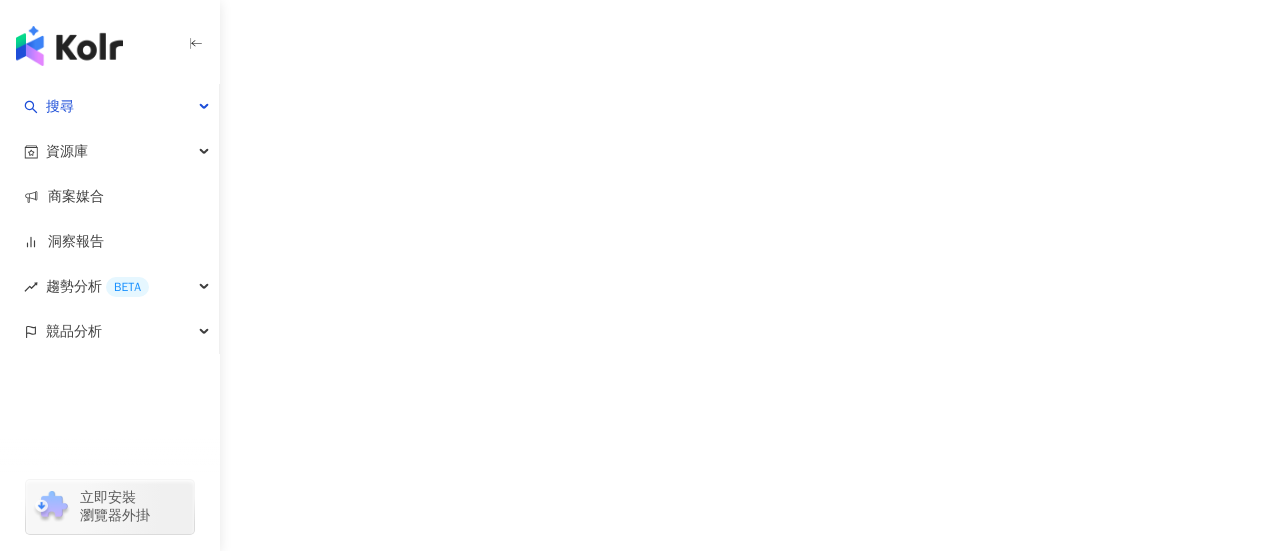scroll, scrollTop: 0, scrollLeft: 0, axis: both 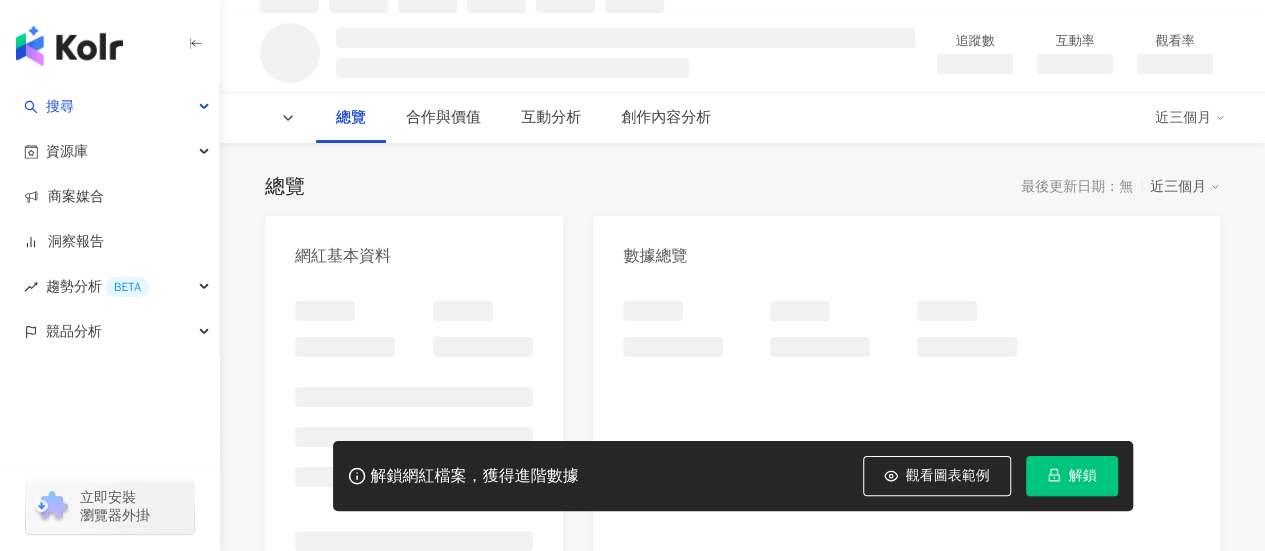 click on "解鎖" at bounding box center [1072, 476] 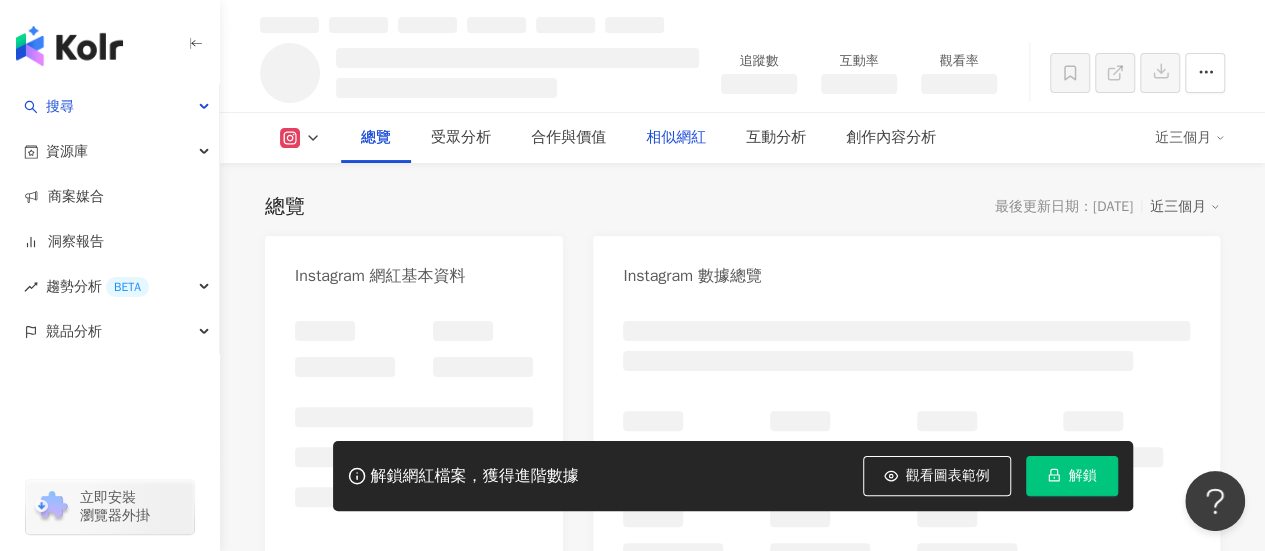 scroll, scrollTop: 100, scrollLeft: 0, axis: vertical 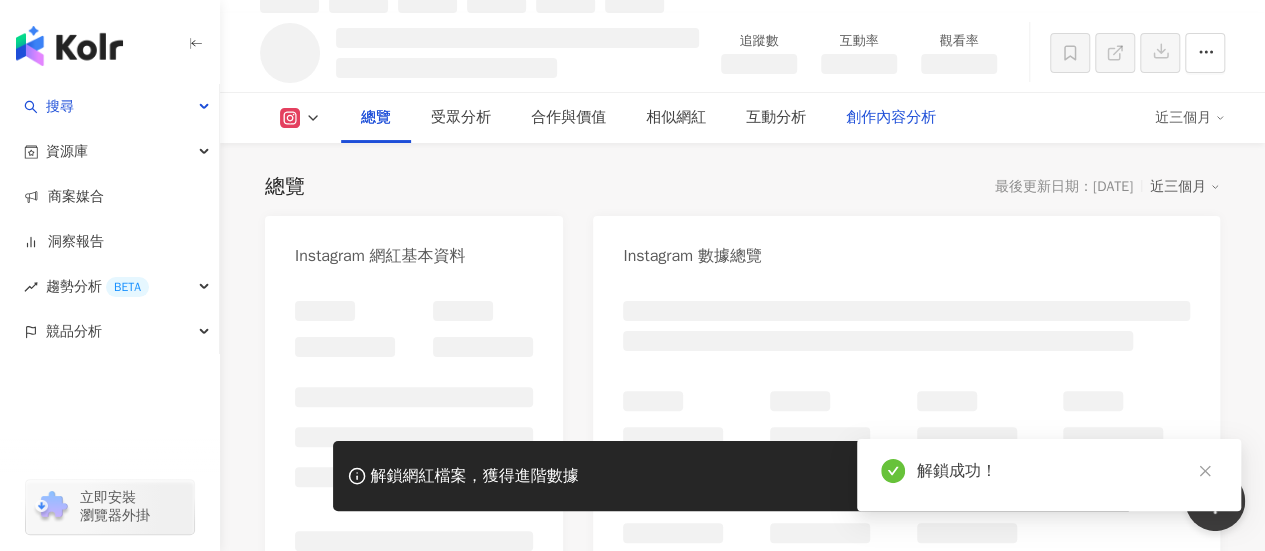 click on "互動分析" at bounding box center (776, 118) 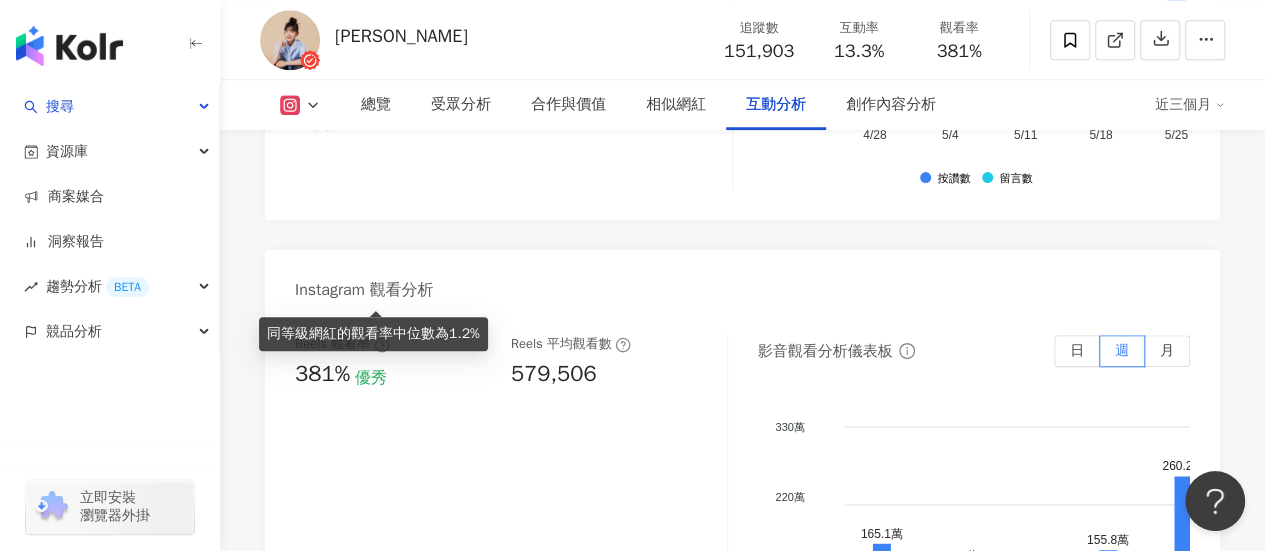 scroll, scrollTop: 4647, scrollLeft: 0, axis: vertical 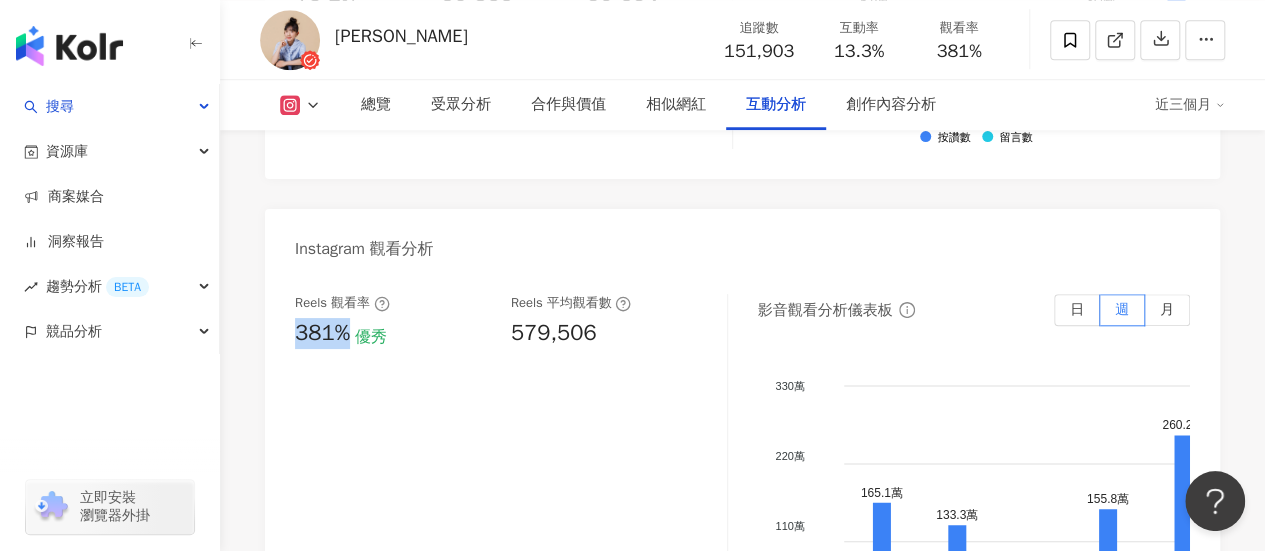 drag, startPoint x: 349, startPoint y: 251, endPoint x: 278, endPoint y: 251, distance: 71 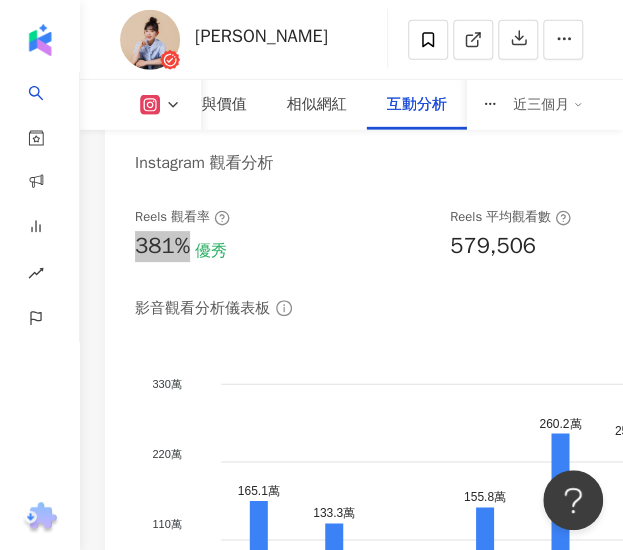 scroll, scrollTop: 6947, scrollLeft: 0, axis: vertical 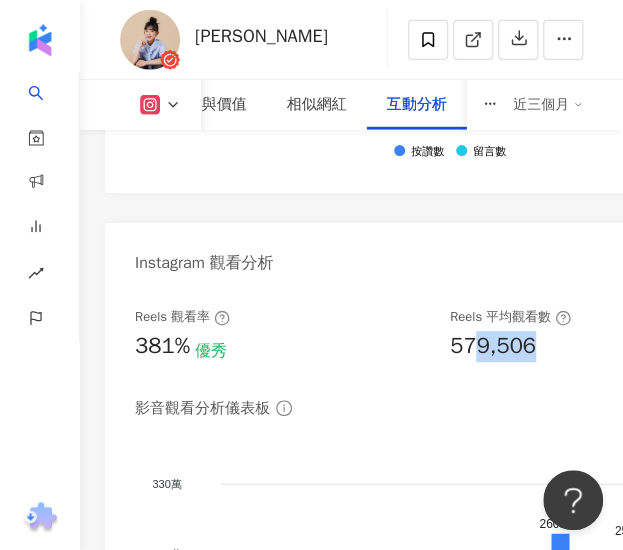 drag, startPoint x: 540, startPoint y: 285, endPoint x: 466, endPoint y: 283, distance: 74.02702 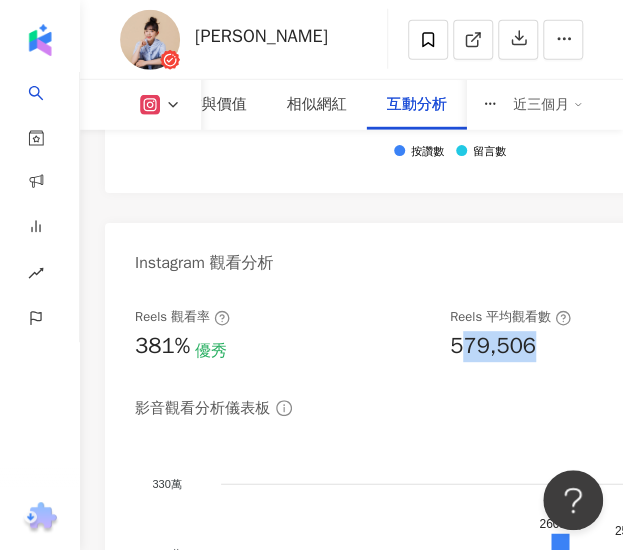 click on "579,506" at bounding box center [493, 346] 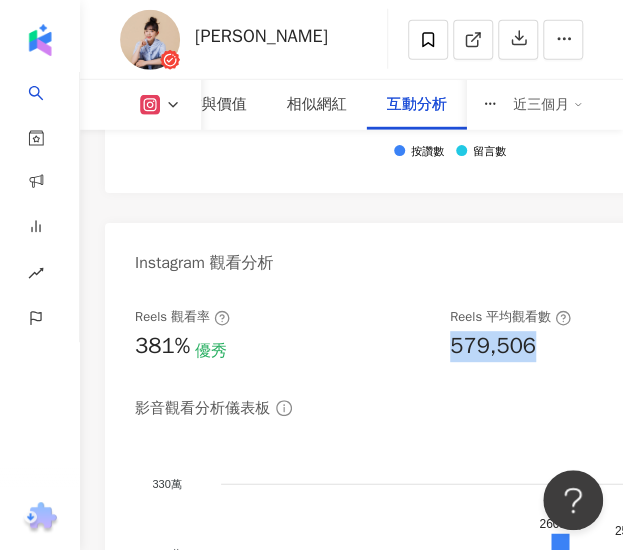 drag, startPoint x: 548, startPoint y: 292, endPoint x: 448, endPoint y: 286, distance: 100.17984 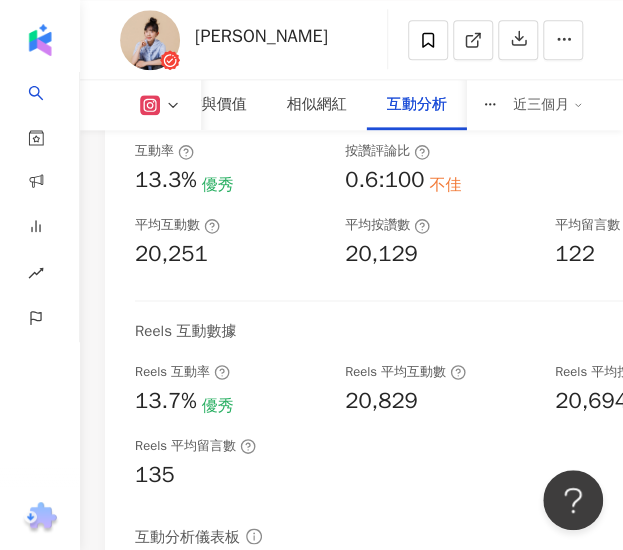 scroll, scrollTop: 6147, scrollLeft: 0, axis: vertical 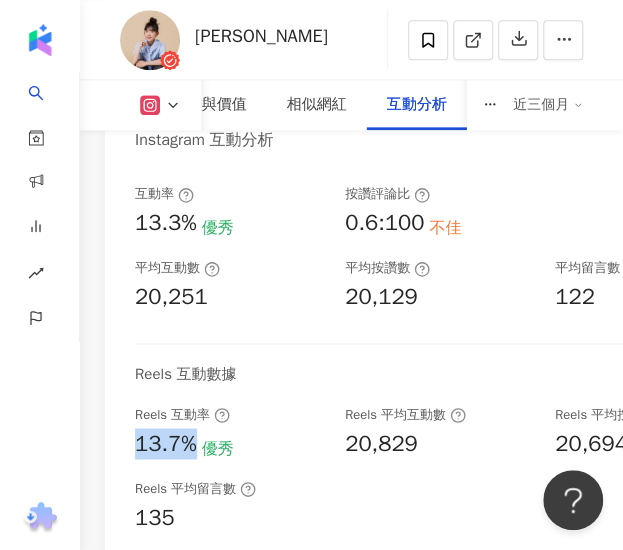 drag, startPoint x: 197, startPoint y: 373, endPoint x: 130, endPoint y: 381, distance: 67.47592 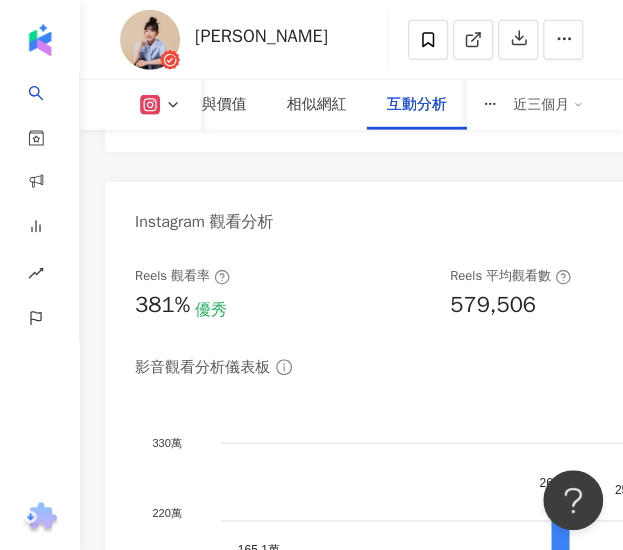 scroll, scrollTop: 6947, scrollLeft: 0, axis: vertical 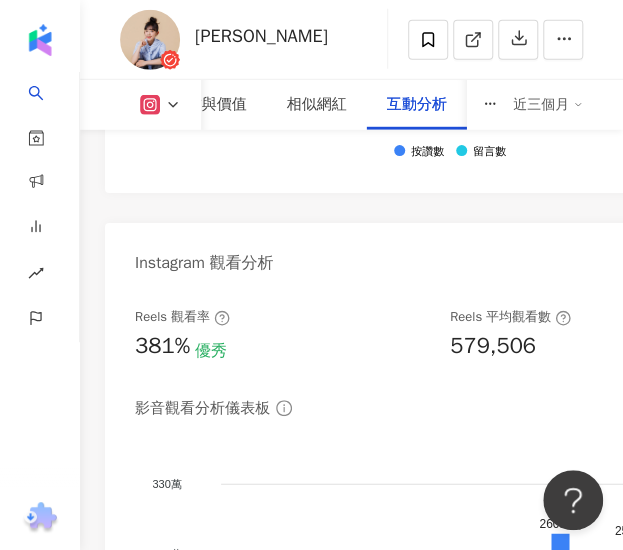 click on "381% 優秀" at bounding box center [282, 346] 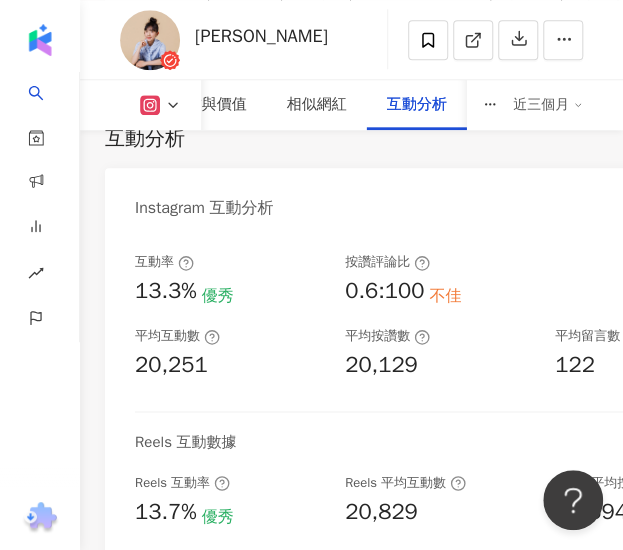 scroll, scrollTop: 6078, scrollLeft: 0, axis: vertical 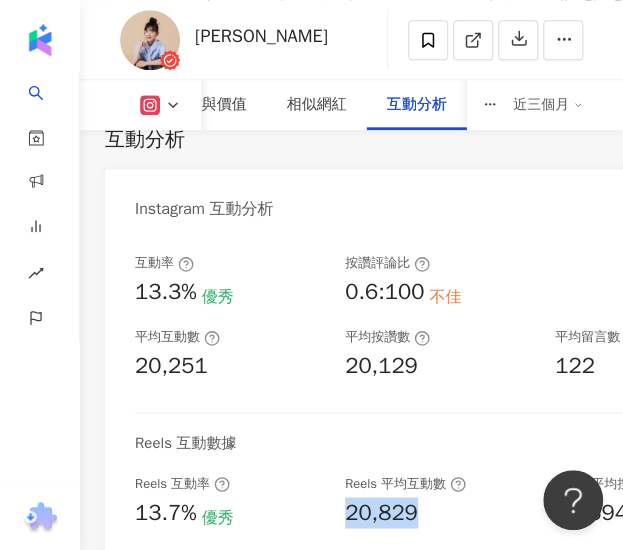 drag, startPoint x: 443, startPoint y: 442, endPoint x: 349, endPoint y: 462, distance: 96.10411 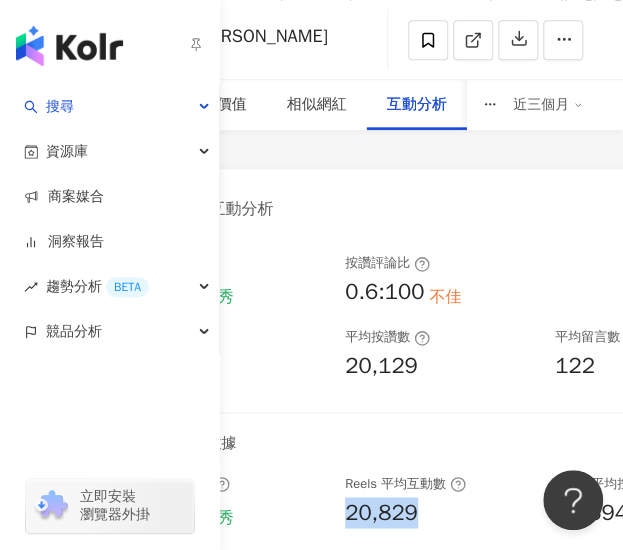 click on "20,829" at bounding box center [381, 512] 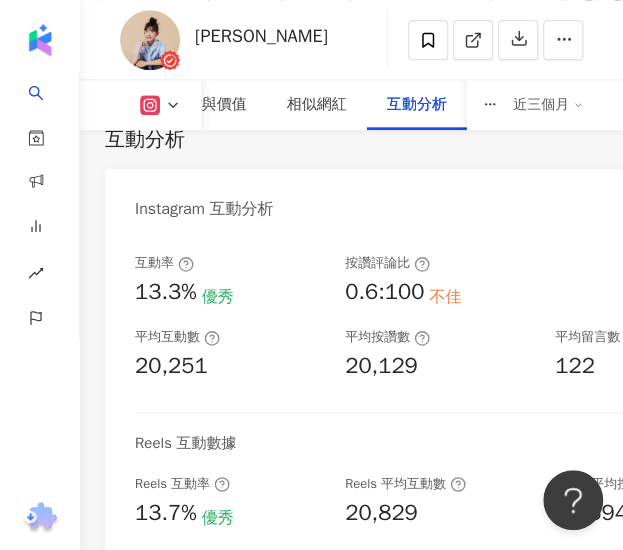 drag, startPoint x: 258, startPoint y: 466, endPoint x: 232, endPoint y: 467, distance: 26.019224 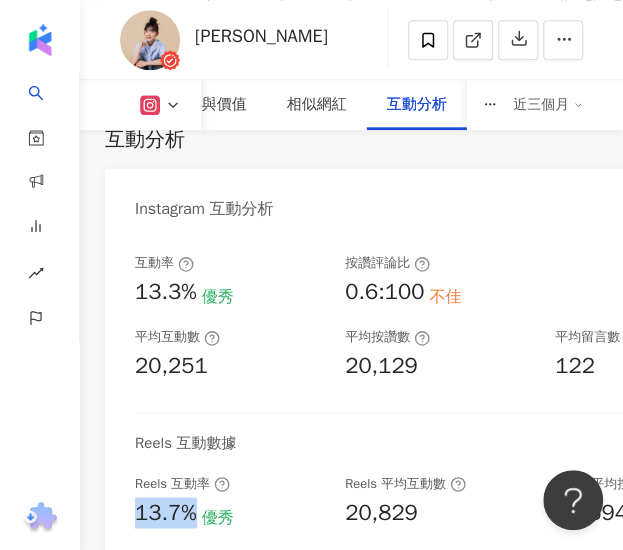 drag, startPoint x: 202, startPoint y: 447, endPoint x: 136, endPoint y: 462, distance: 67.68308 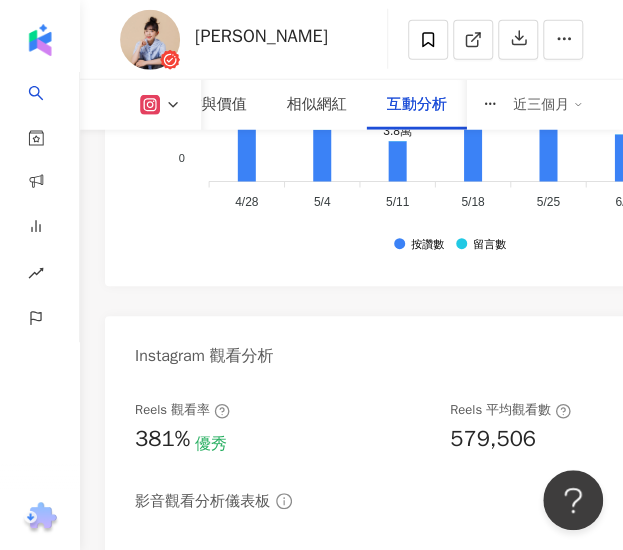 scroll, scrollTop: 6978, scrollLeft: 0, axis: vertical 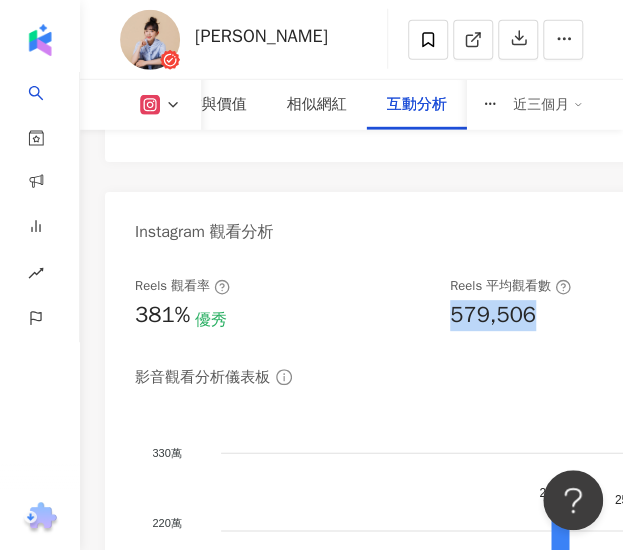drag, startPoint x: 584, startPoint y: 257, endPoint x: 451, endPoint y: 277, distance: 134.49535 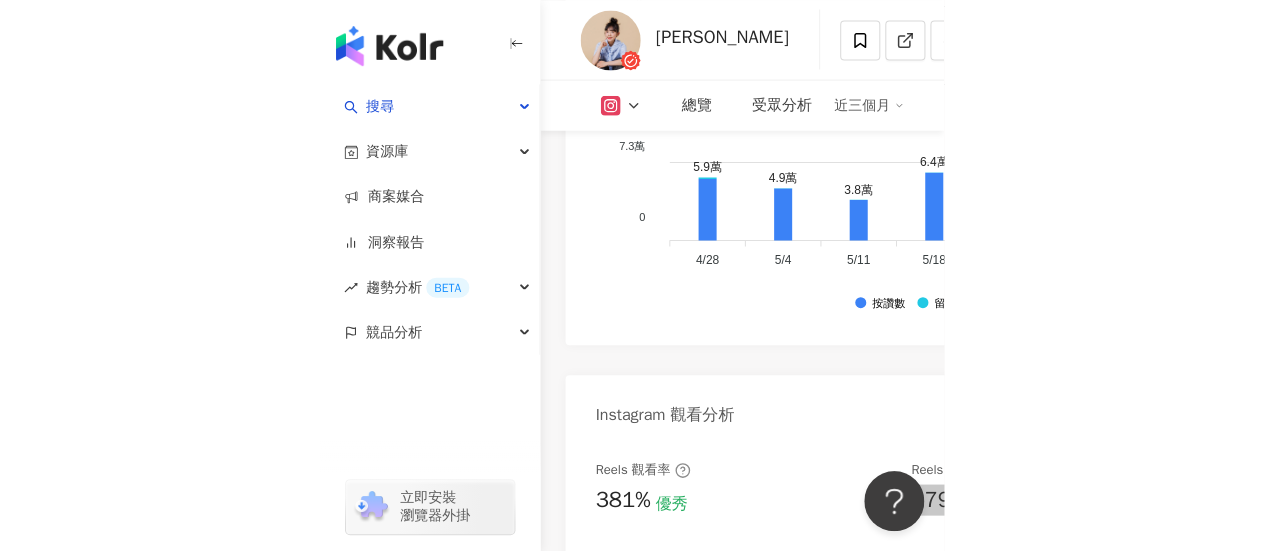 scroll, scrollTop: 6892, scrollLeft: 0, axis: vertical 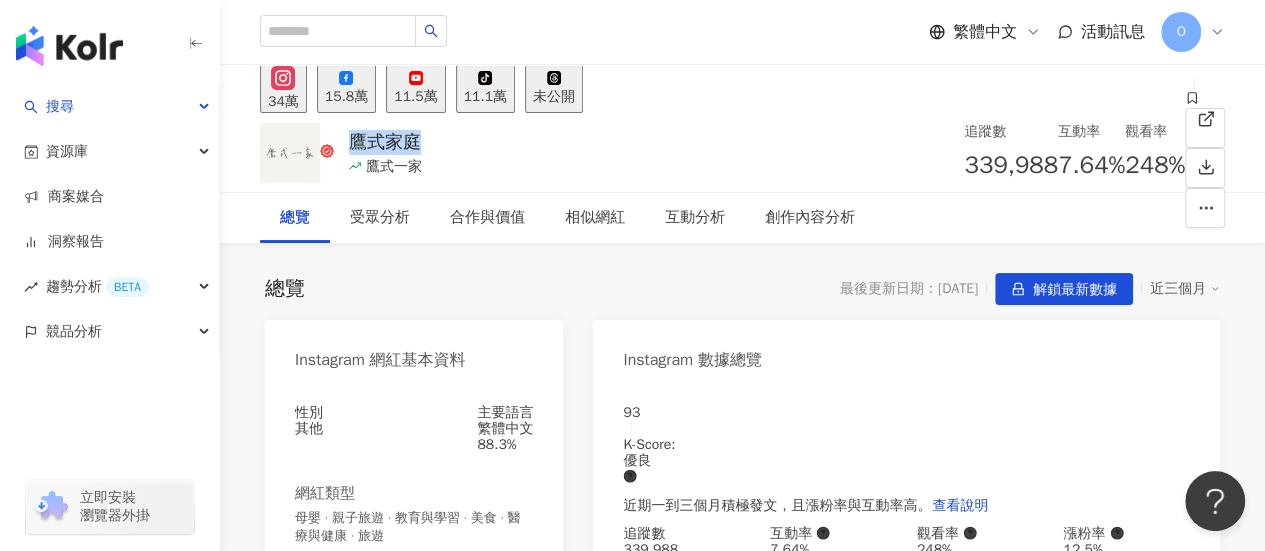 drag, startPoint x: 427, startPoint y: 136, endPoint x: 330, endPoint y: 141, distance: 97.128784 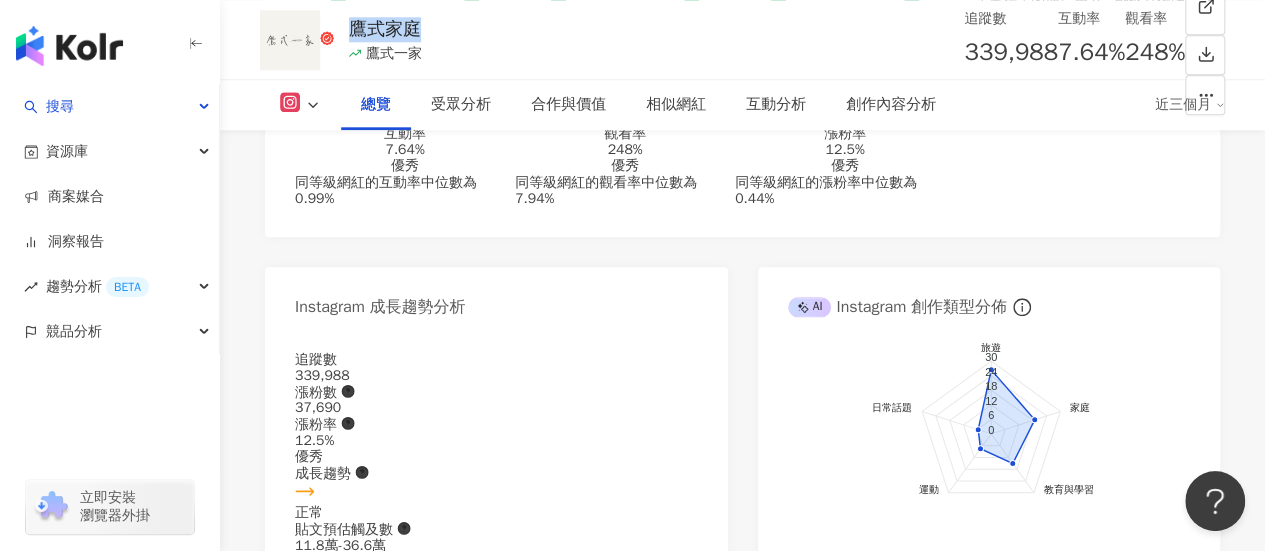 scroll, scrollTop: 1200, scrollLeft: 0, axis: vertical 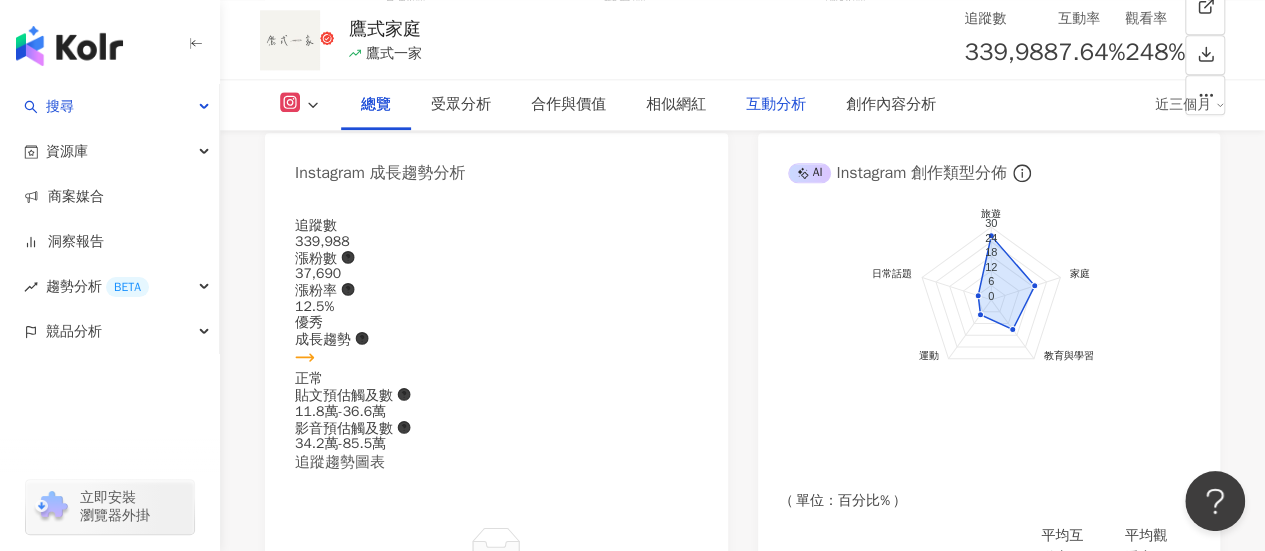 click on "互動分析" at bounding box center (776, 105) 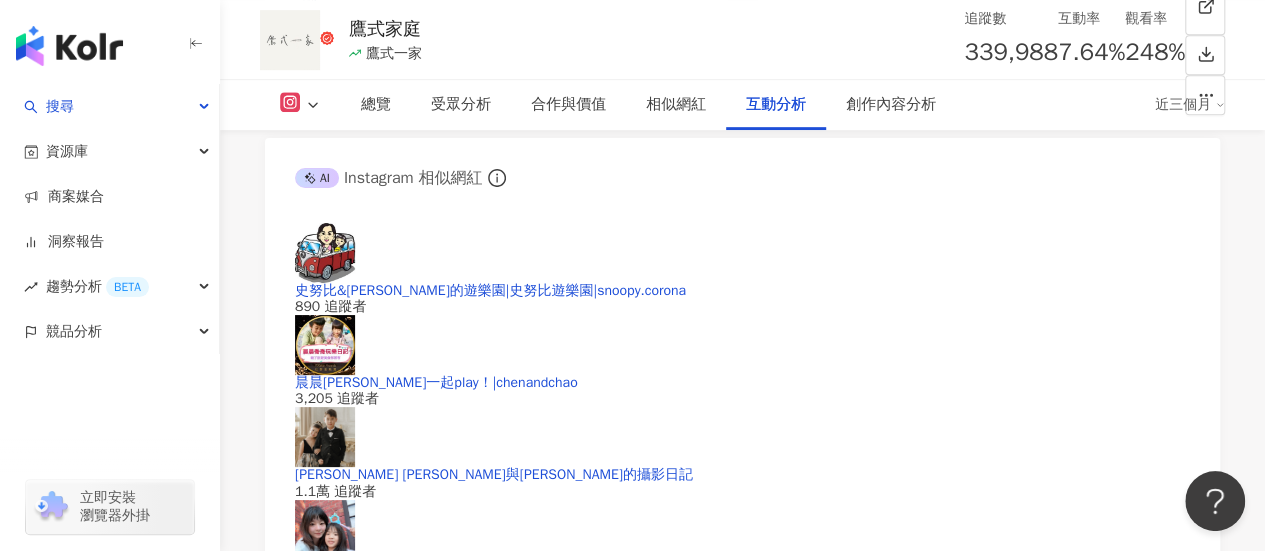 scroll, scrollTop: 4084, scrollLeft: 0, axis: vertical 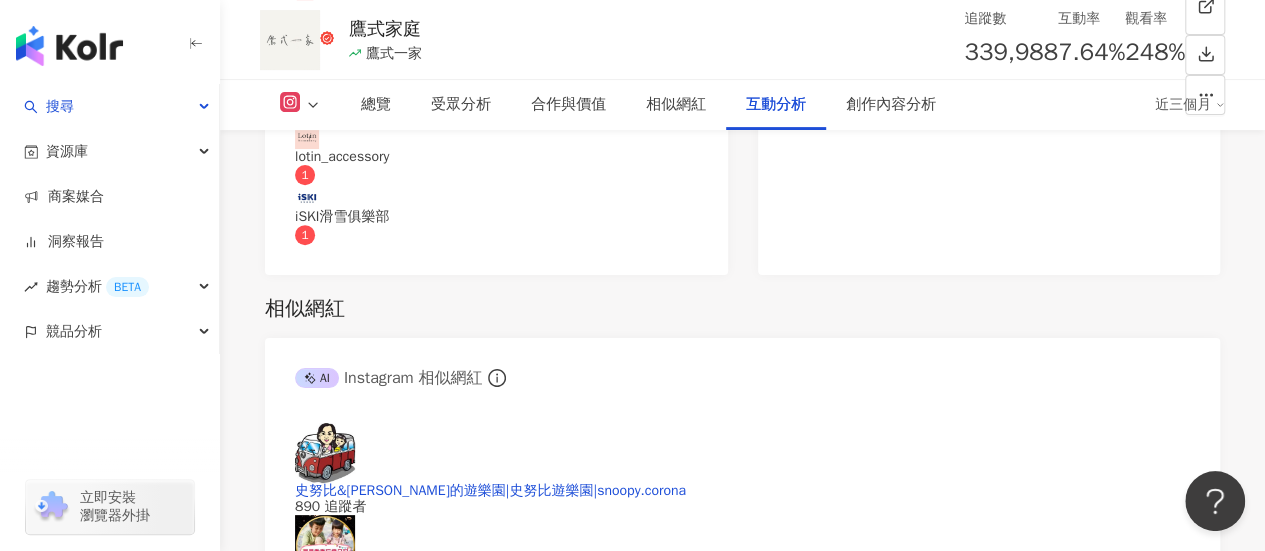 drag, startPoint x: 527, startPoint y: 457, endPoint x: 436, endPoint y: 457, distance: 91 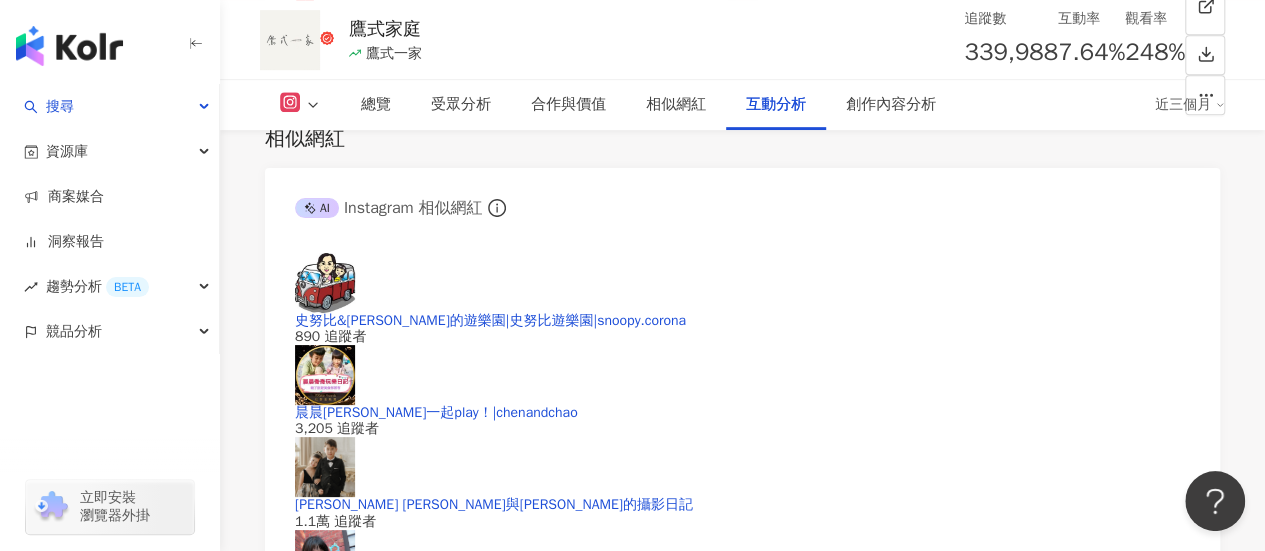 scroll, scrollTop: 4284, scrollLeft: 0, axis: vertical 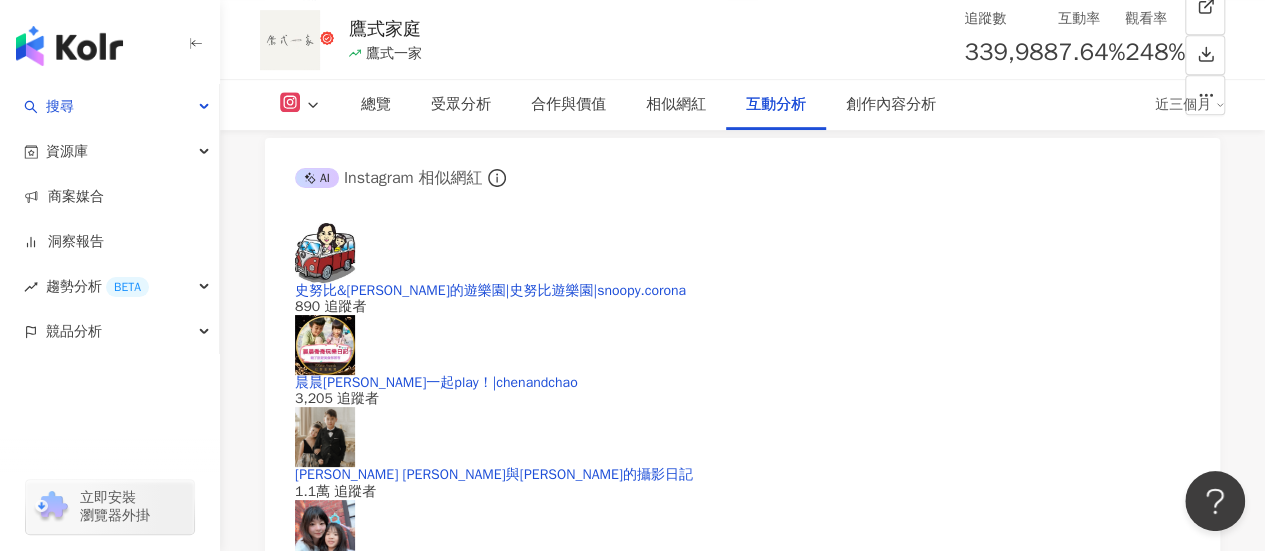 click on "6.1% 優秀" at bounding box center (358, 2054) 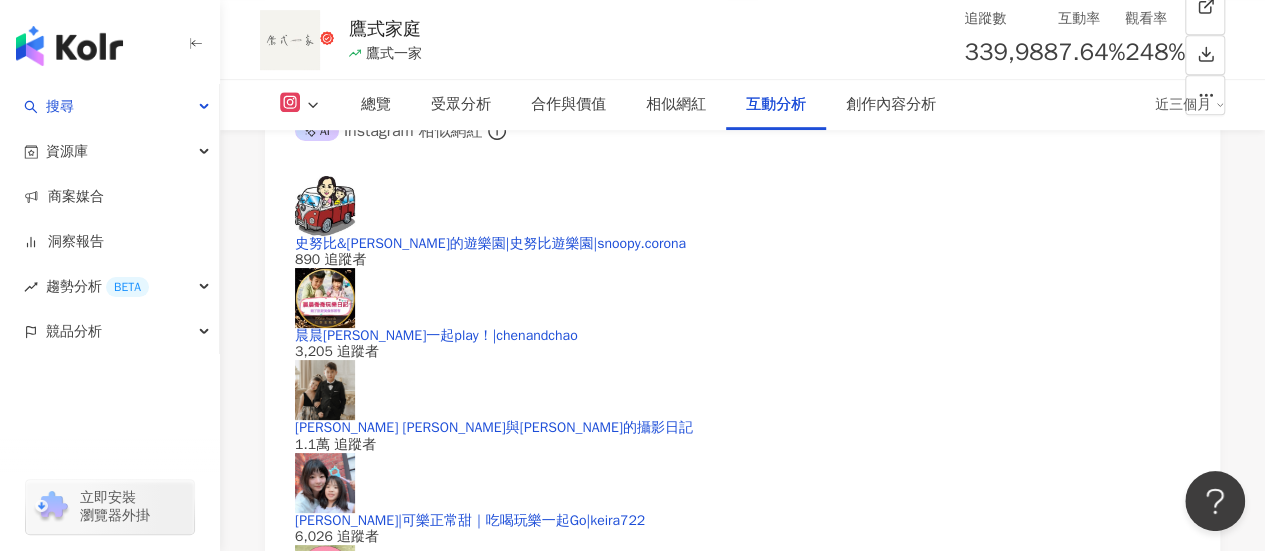 scroll, scrollTop: 4384, scrollLeft: 0, axis: vertical 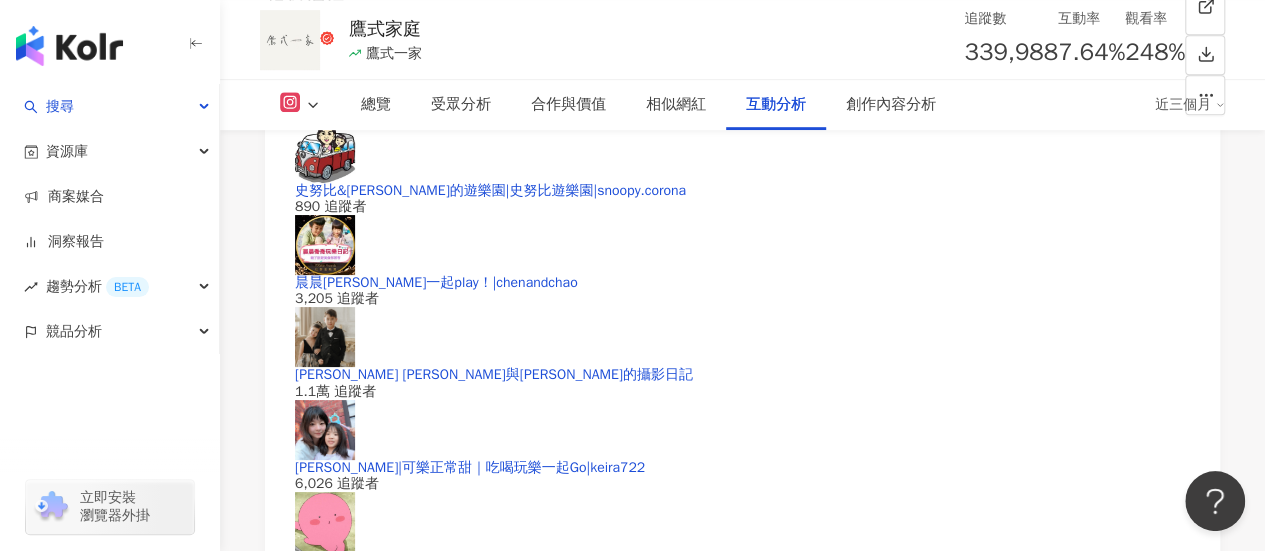 drag, startPoint x: 578, startPoint y: 438, endPoint x: 508, endPoint y: 455, distance: 72.03471 